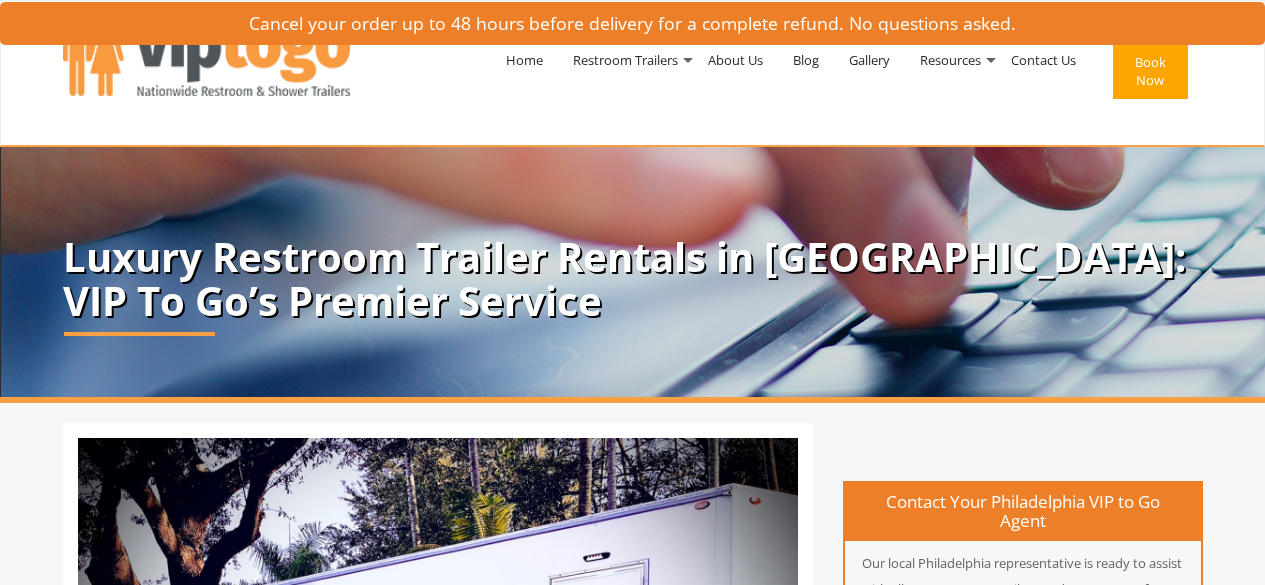 scroll, scrollTop: 80, scrollLeft: 0, axis: vertical 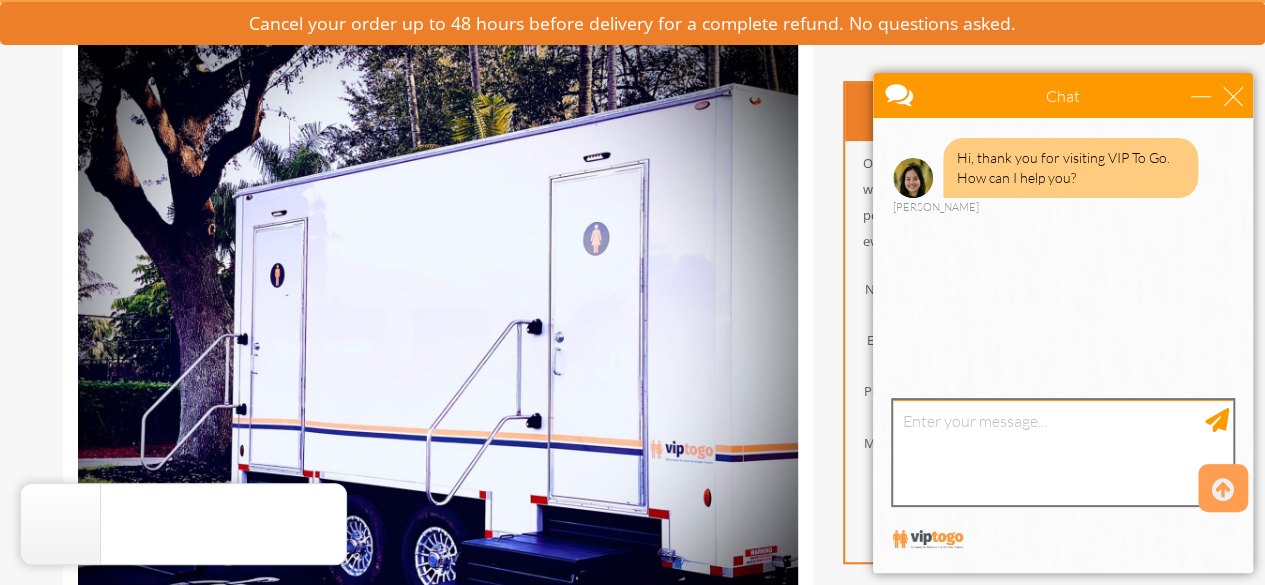 click at bounding box center (1063, 452) 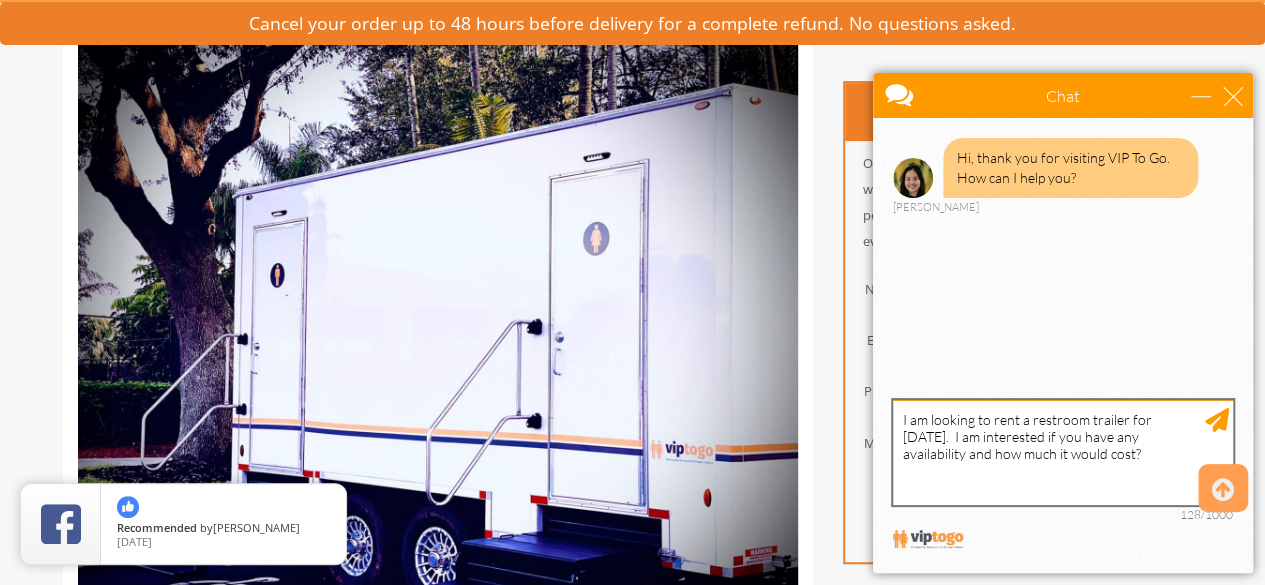 click on "I am looking to rent a restroom trailer for 8/6/2025.  I am interested if you have any  availability and how much it would cost?" at bounding box center [1063, 452] 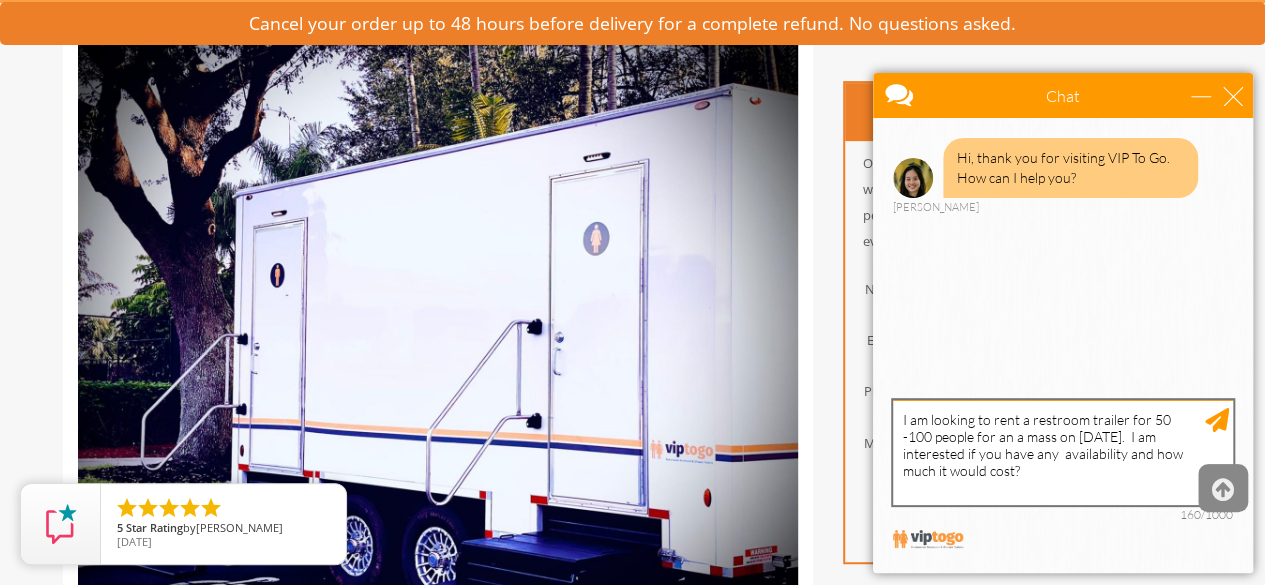 type on "I am looking to rent a restroom trailer for 50 -100 people for an a mass on 8/6/2025.  I am interested if you have any  availability and how much it would cost?" 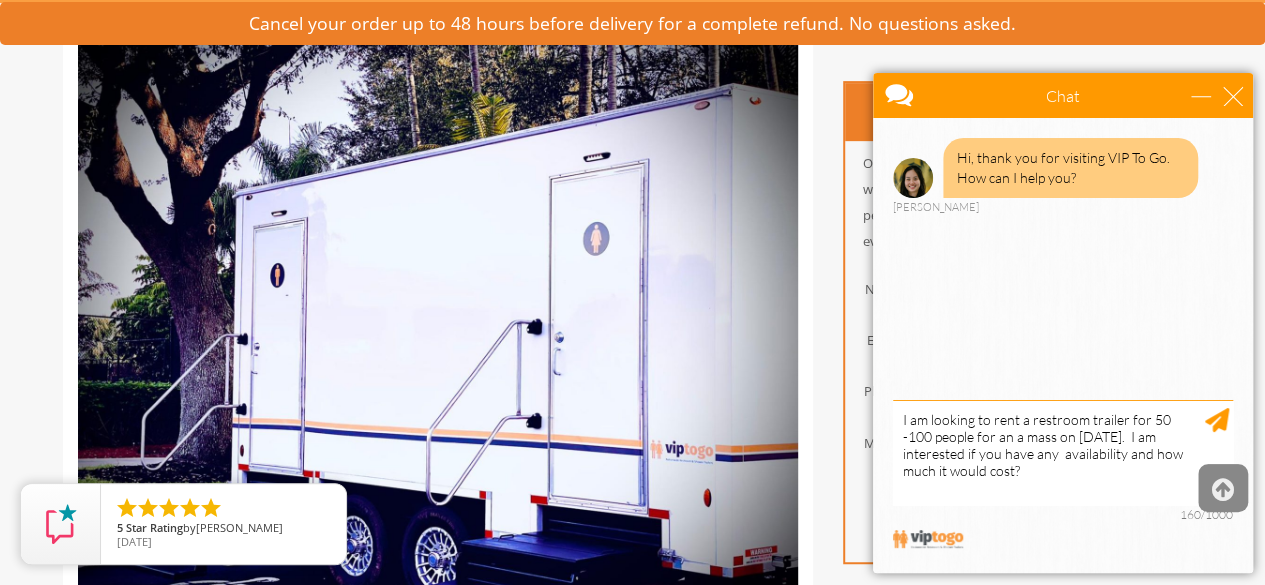click at bounding box center (1223, 490) 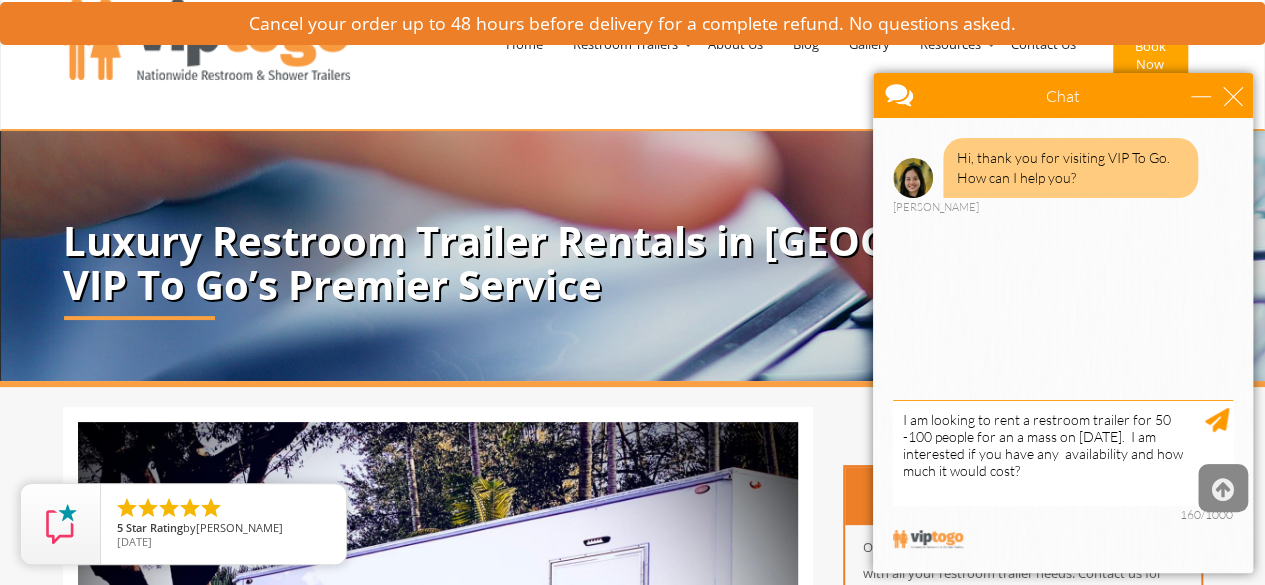 scroll, scrollTop: 0, scrollLeft: 0, axis: both 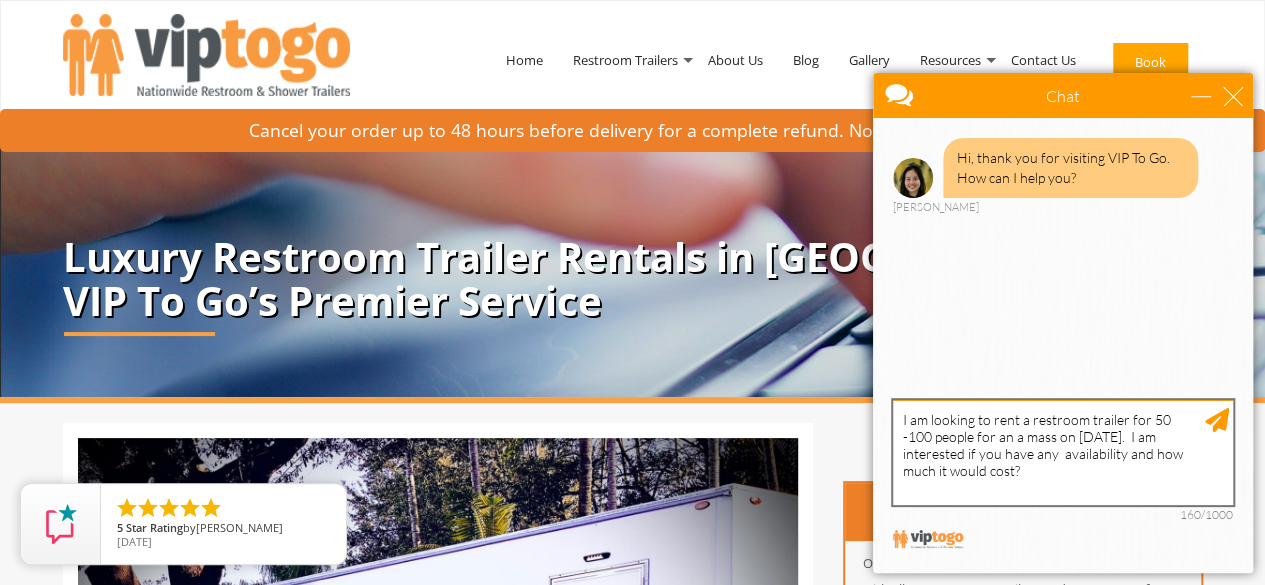 click on "I am looking to rent a restroom trailer for 50 -100 people for an a mass on 8/6/2025.  I am interested if you have any  availability and how much it would cost?" at bounding box center (1063, 452) 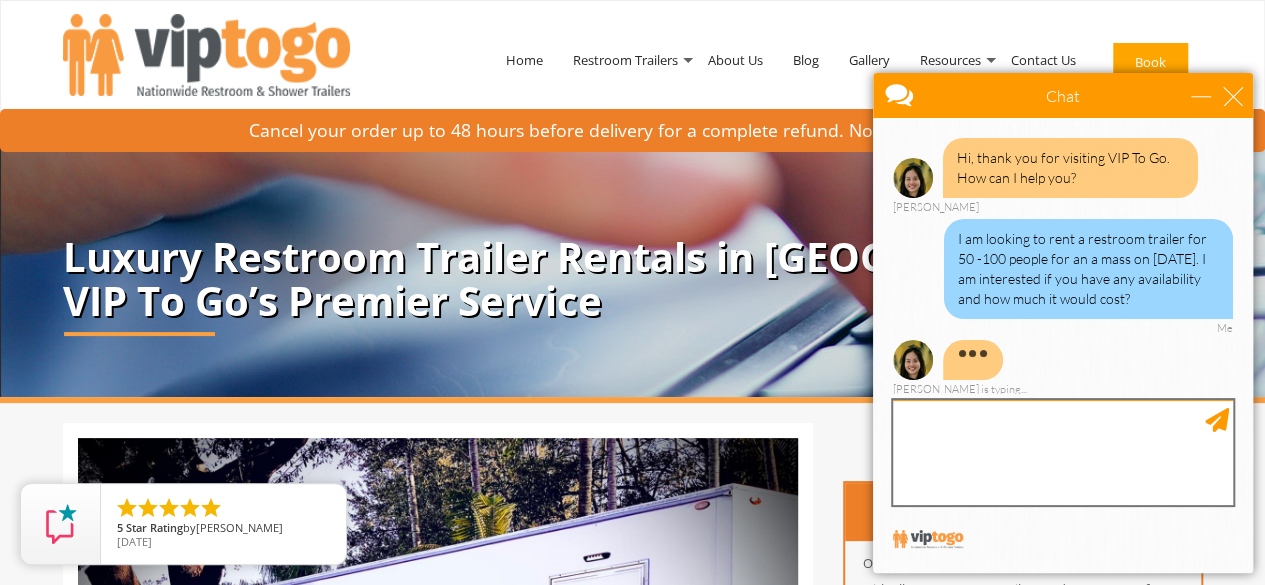 scroll, scrollTop: 7, scrollLeft: 0, axis: vertical 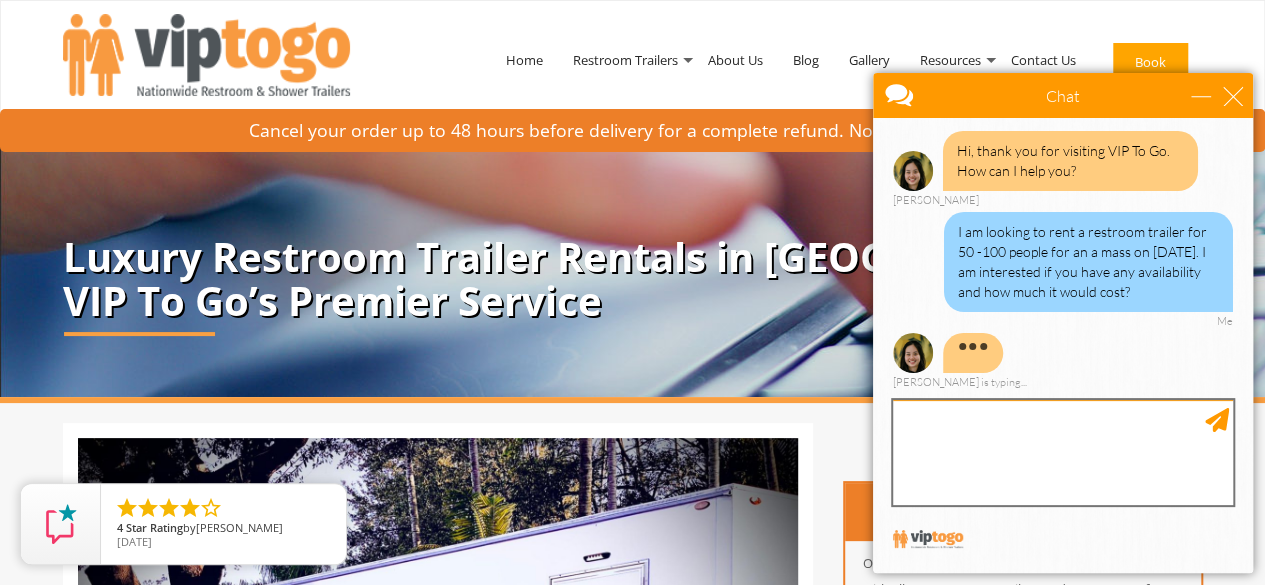 click on "✕" at bounding box center [1063, 452] 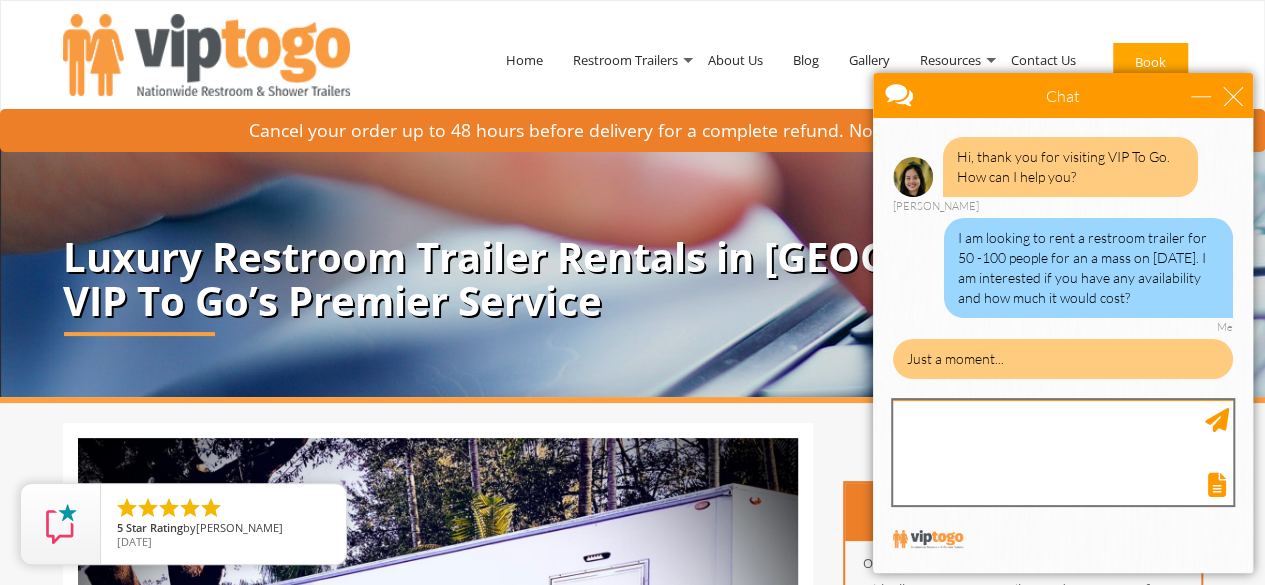 scroll, scrollTop: 56, scrollLeft: 0, axis: vertical 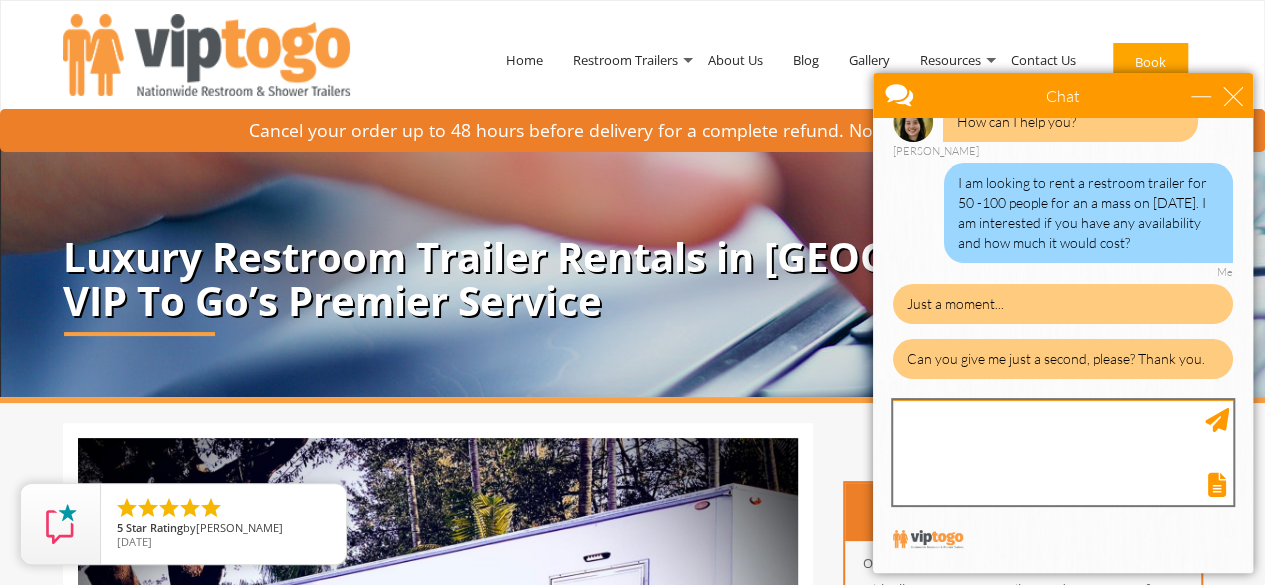click at bounding box center (1063, 452) 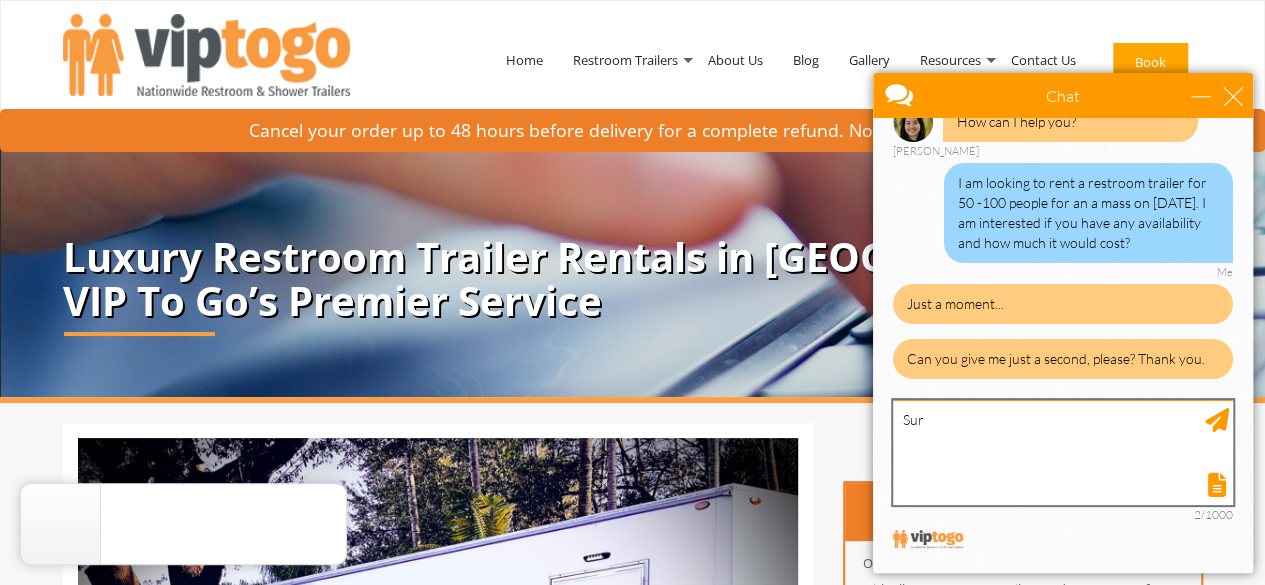 type on "Sure" 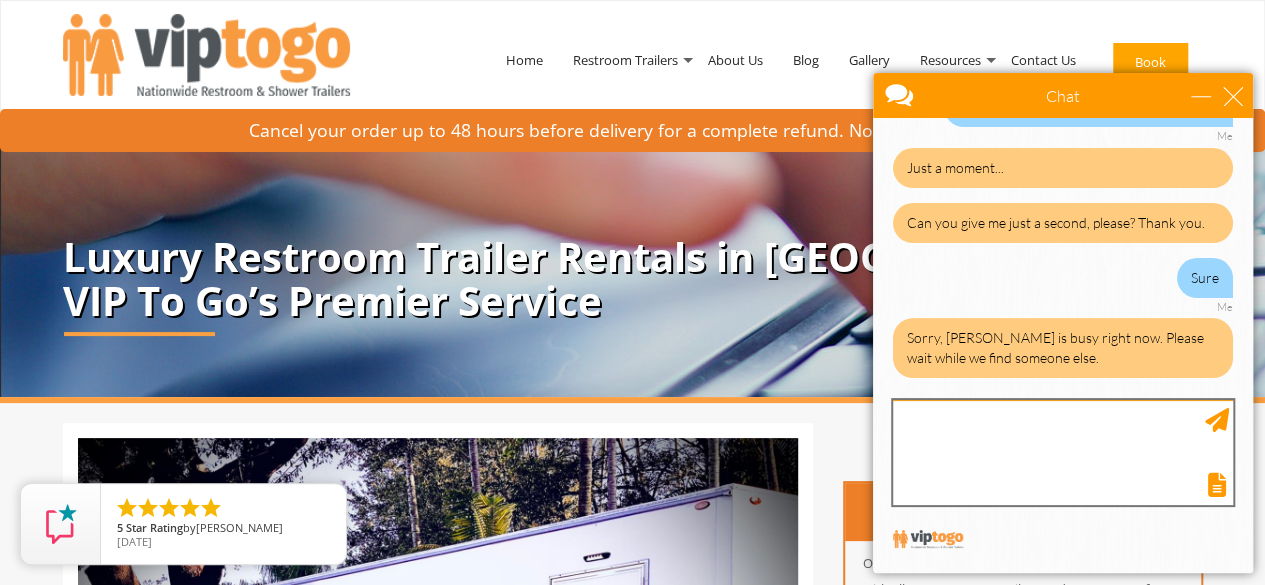scroll, scrollTop: 68, scrollLeft: 0, axis: vertical 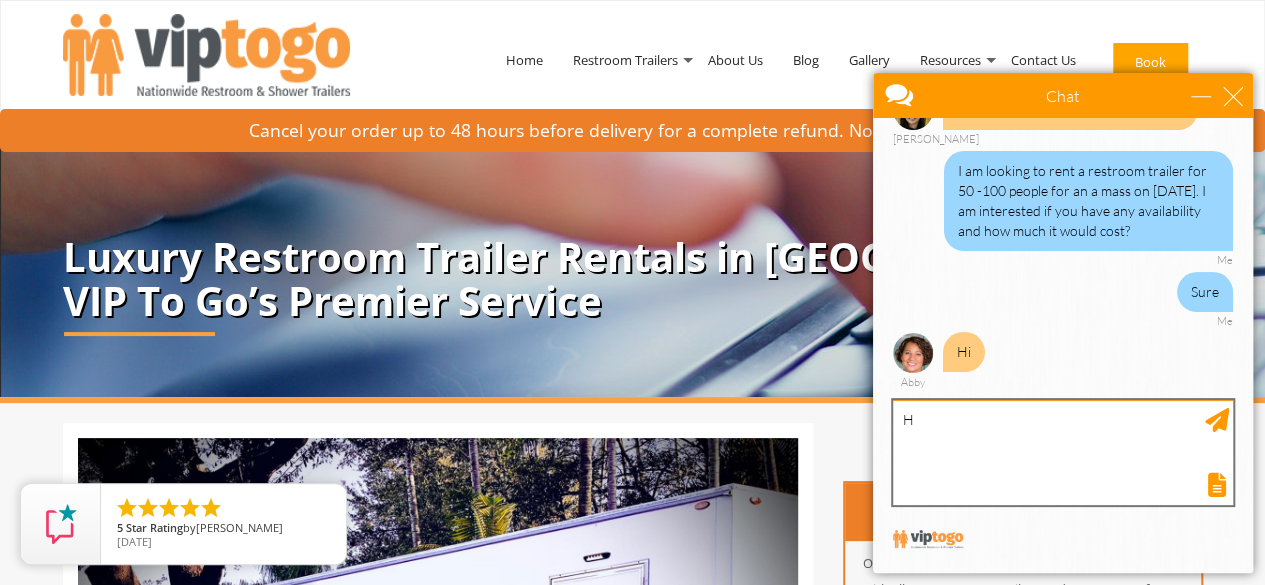 type on "HI" 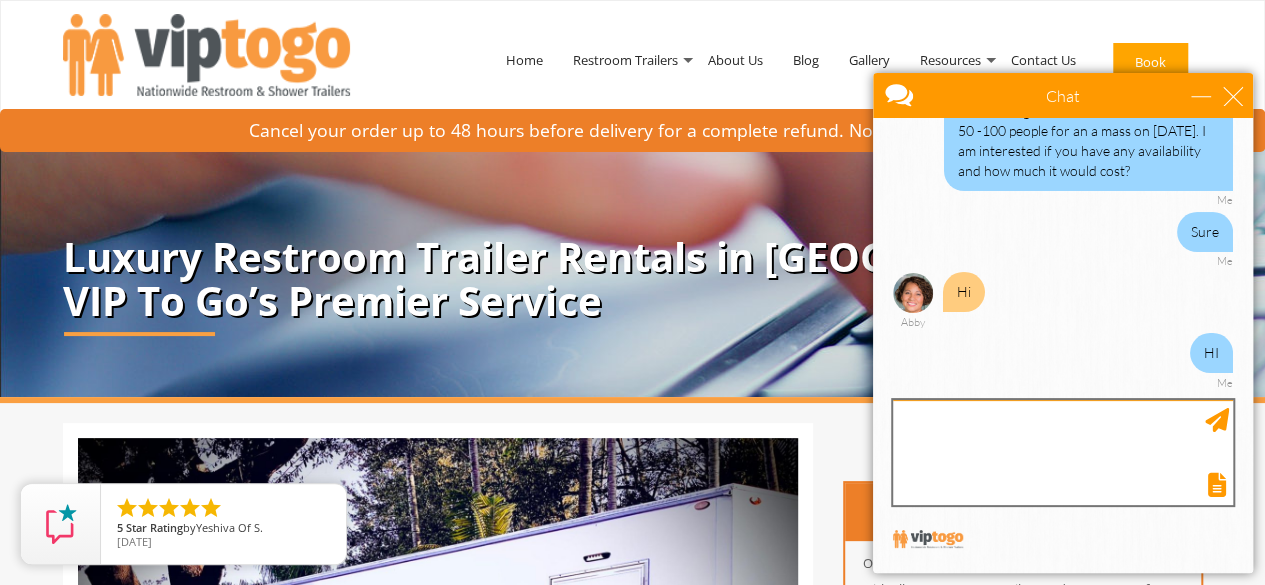 scroll, scrollTop: 189, scrollLeft: 0, axis: vertical 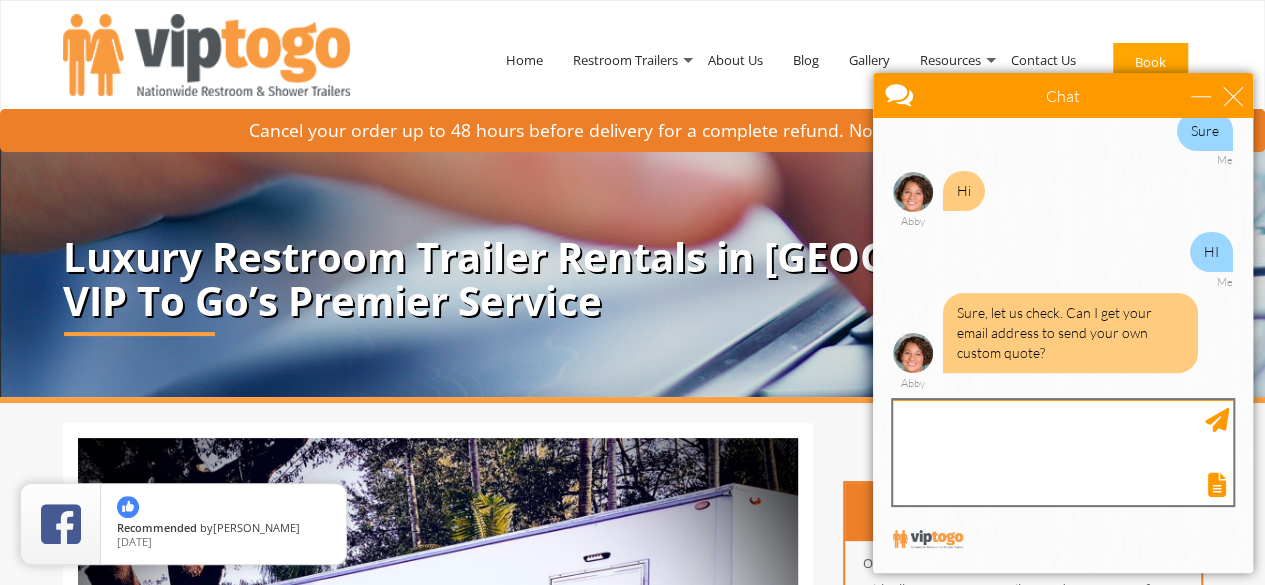 click at bounding box center (1063, 452) 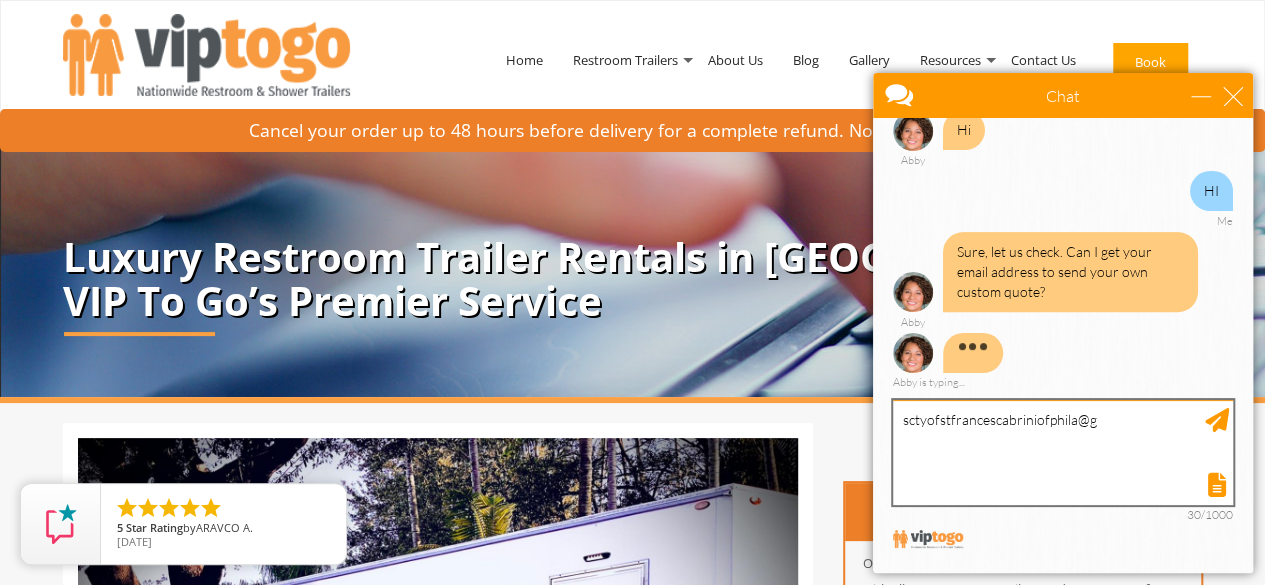 scroll, scrollTop: 229, scrollLeft: 0, axis: vertical 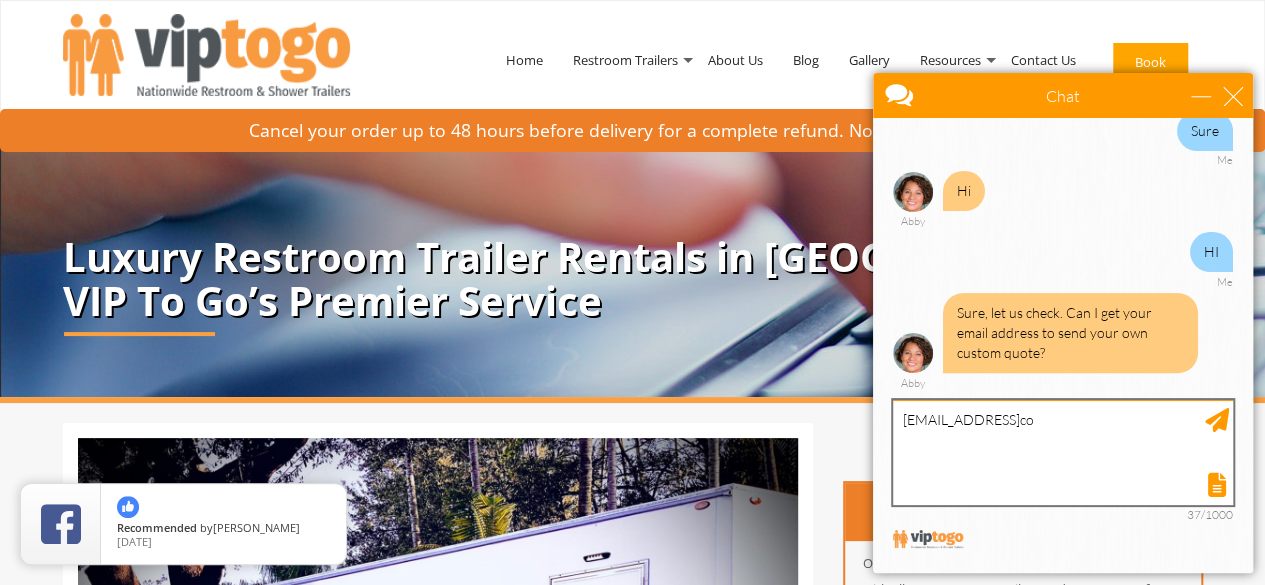 type on "sctyofstfrancescabriniofphila@gmailcom" 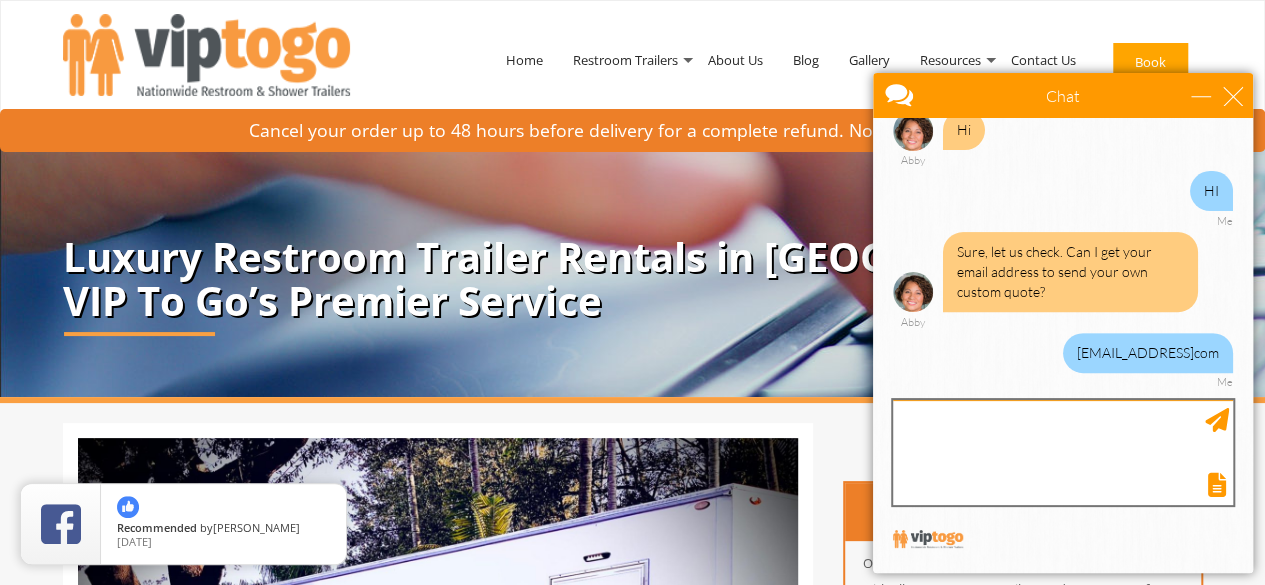 scroll, scrollTop: 371, scrollLeft: 0, axis: vertical 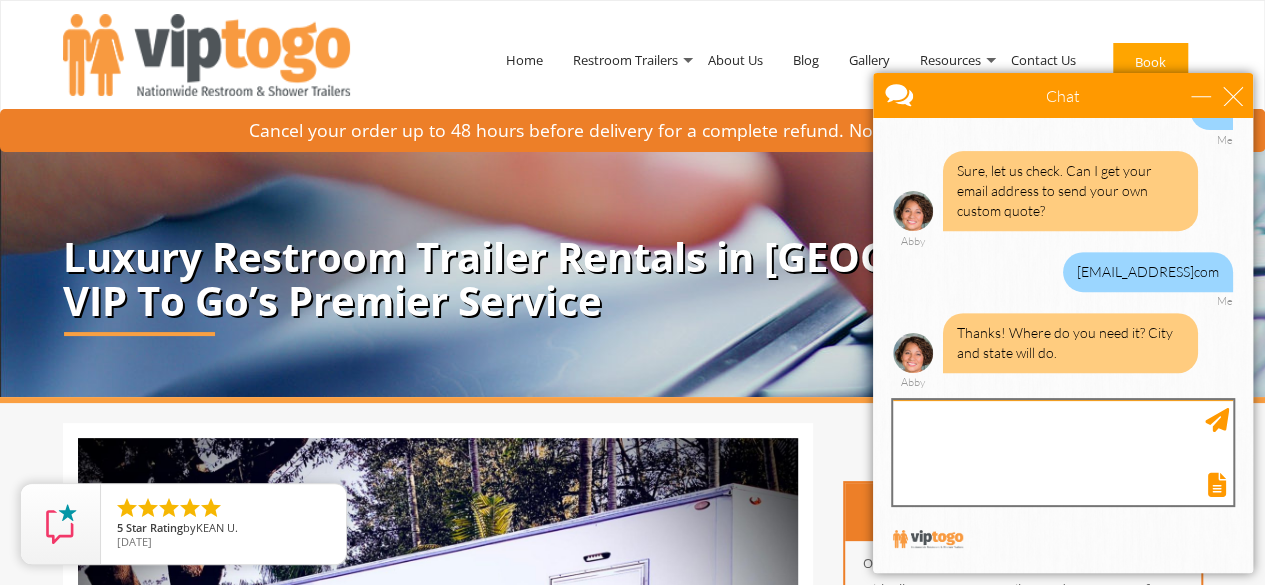 click at bounding box center (1063, 452) 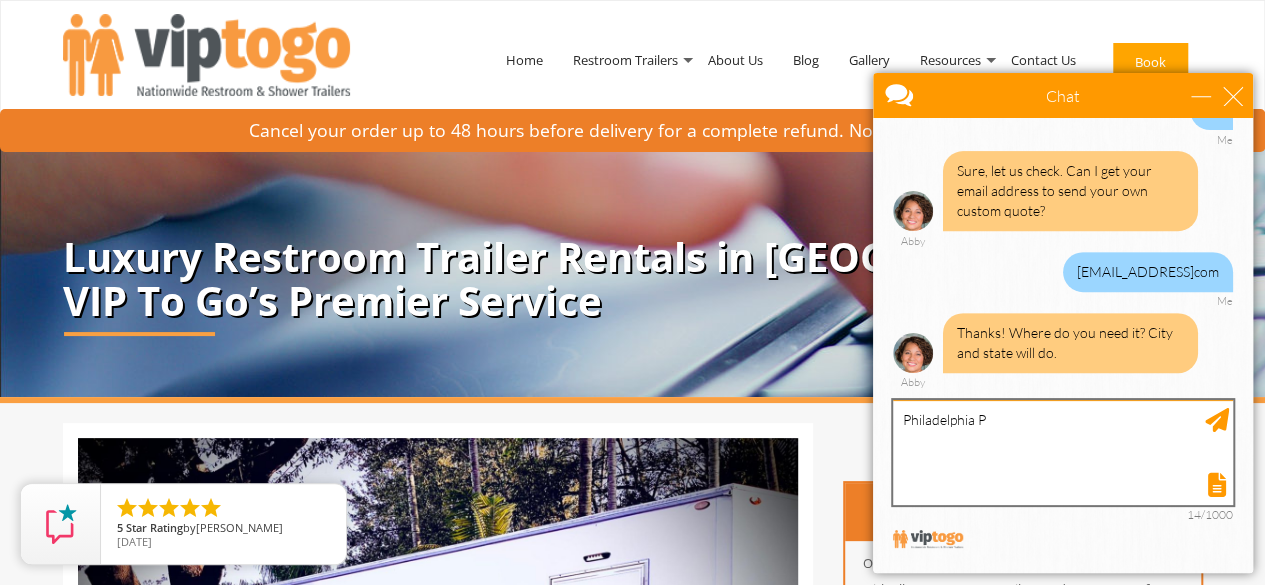 type on "Philadelphia PA" 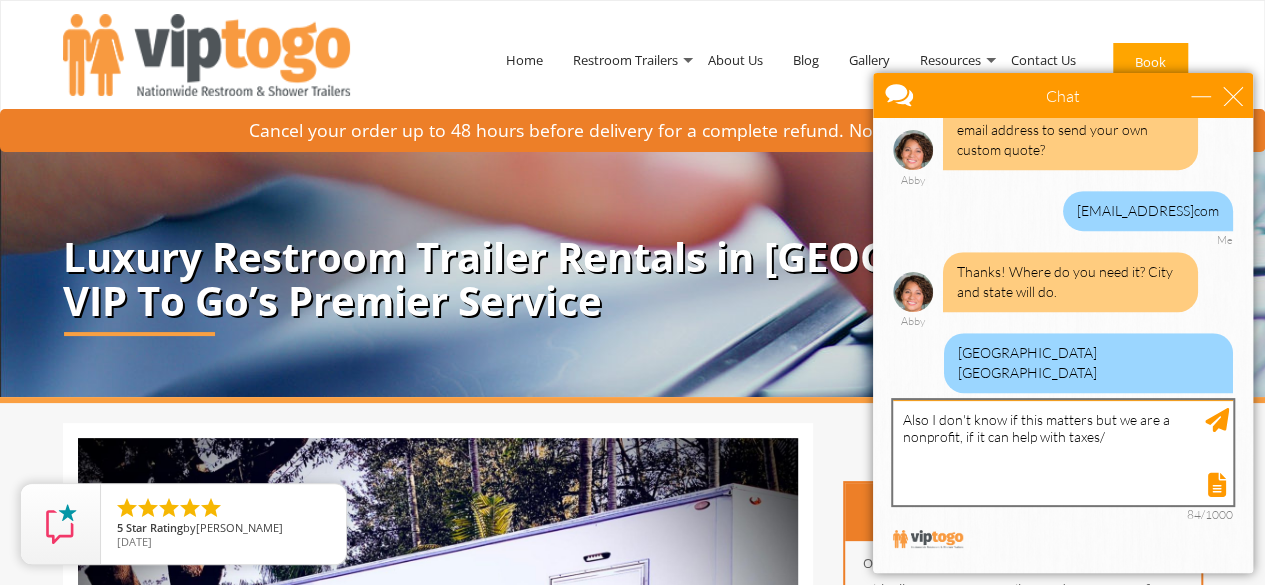 scroll, scrollTop: 532, scrollLeft: 0, axis: vertical 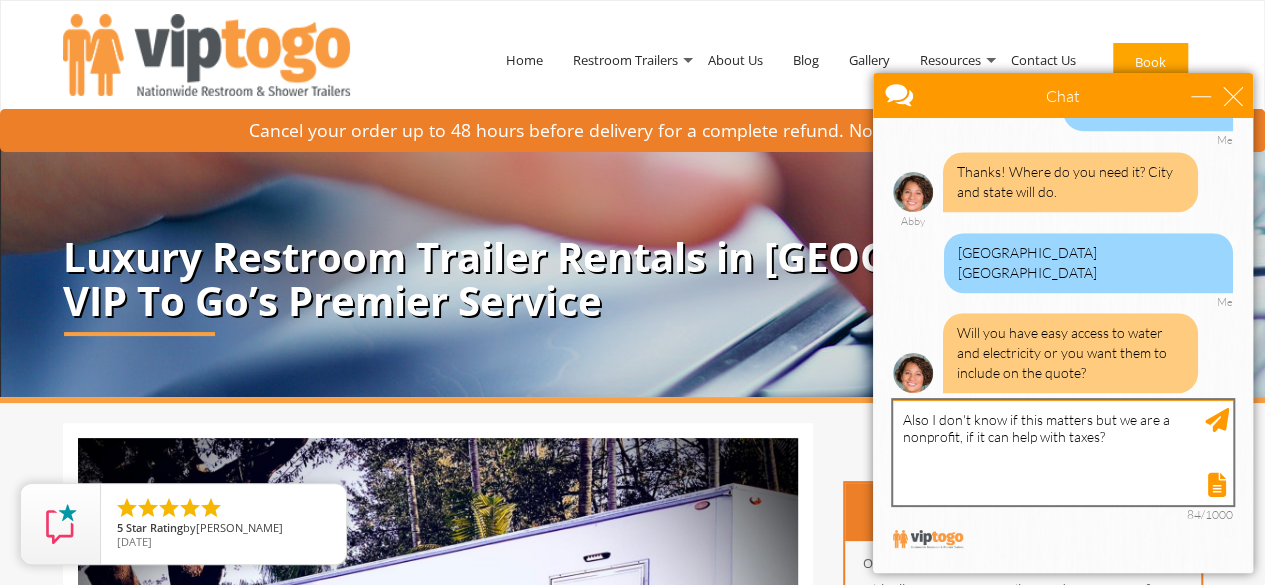 click on "Also I don't know if this matters but we are a nonprofit, if it can help with taxes?" at bounding box center [1063, 452] 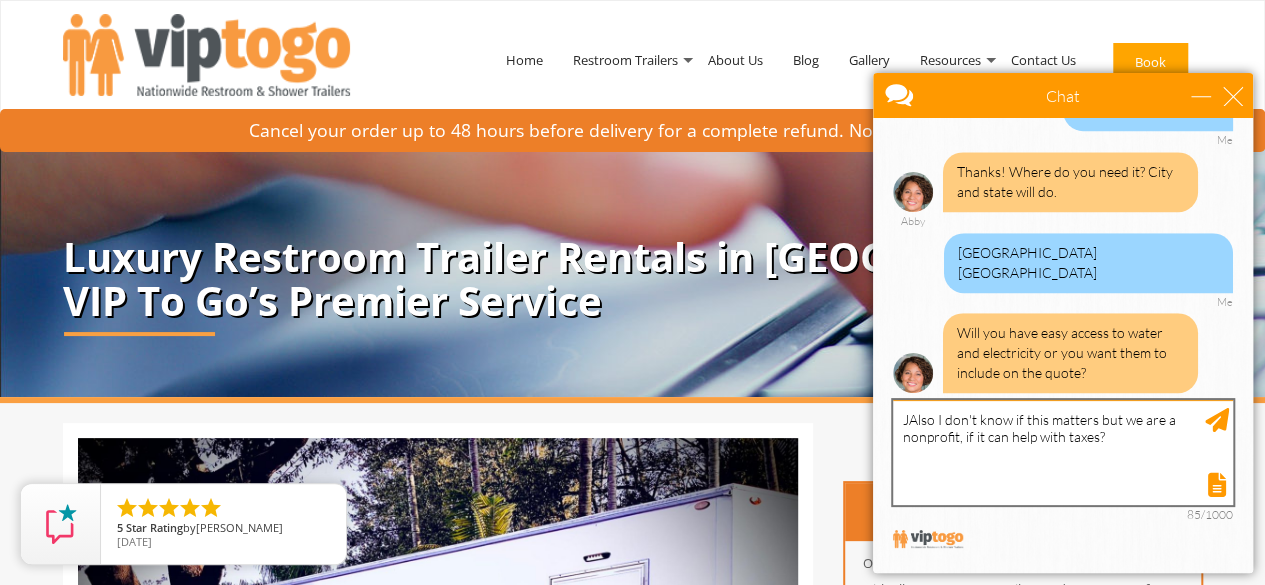 scroll, scrollTop: 593, scrollLeft: 0, axis: vertical 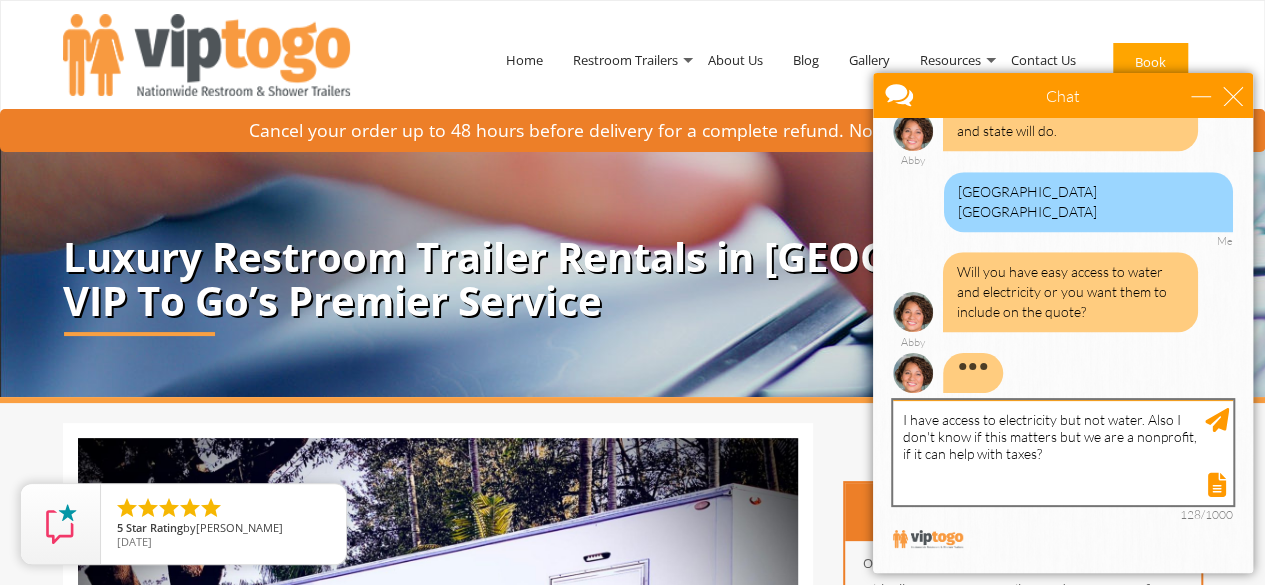 type on "I have access to electricity but not water.  Also I don't know if this matters but we are a nonprofit, if it can help with taxes?" 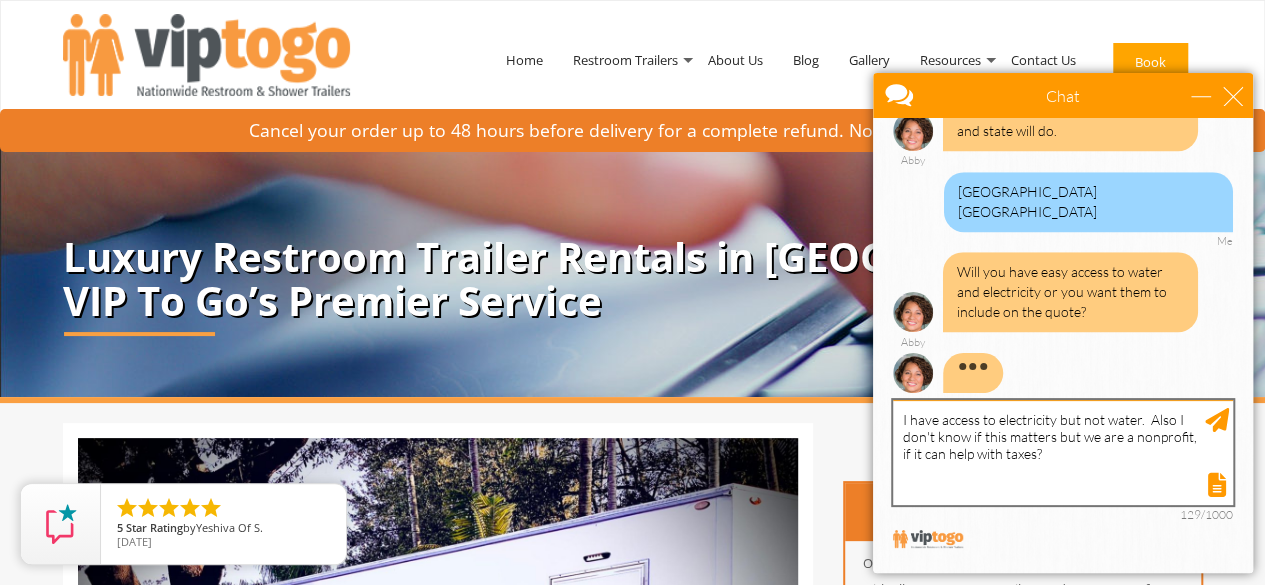click on "I have access to electricity but not water.  Also I don't know if this matters but we are a nonprofit, if it can help with taxes?" at bounding box center [1063, 452] 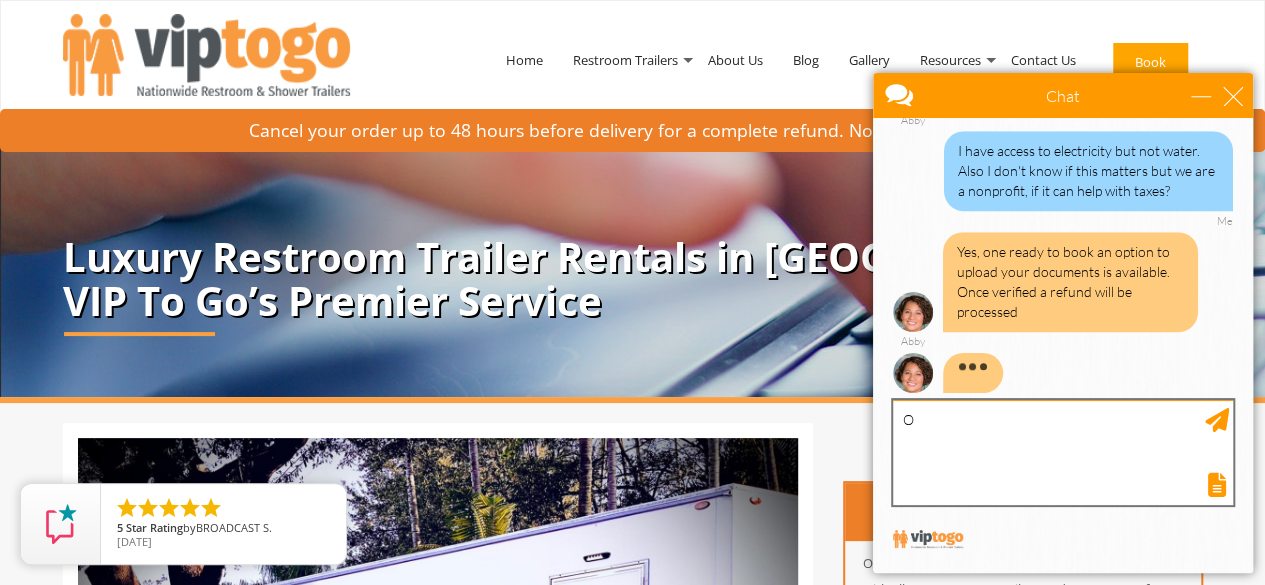 scroll, scrollTop: 859, scrollLeft: 0, axis: vertical 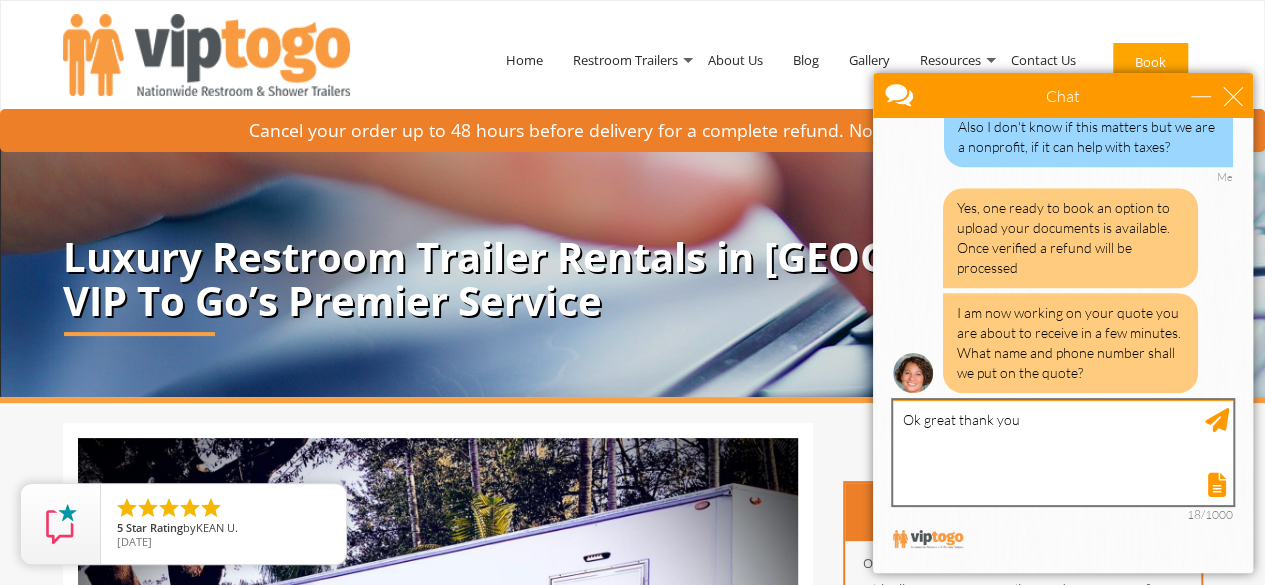 type on "Ok great thank you." 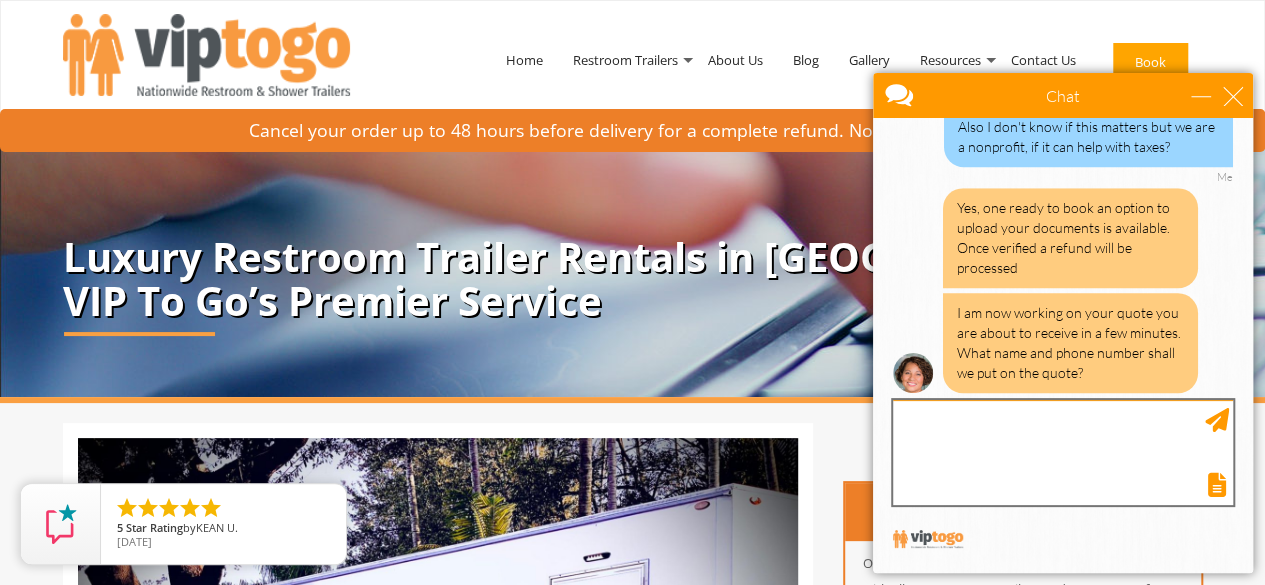 scroll, scrollTop: 920, scrollLeft: 0, axis: vertical 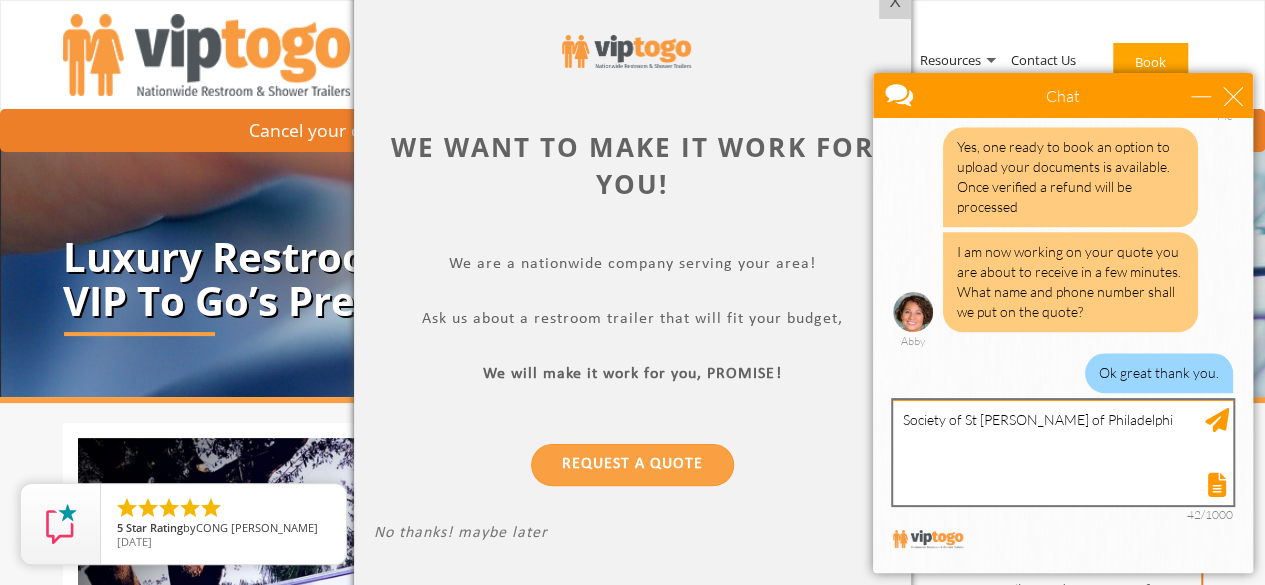 type on "Society of St Frances Cabrini of Philadelphia" 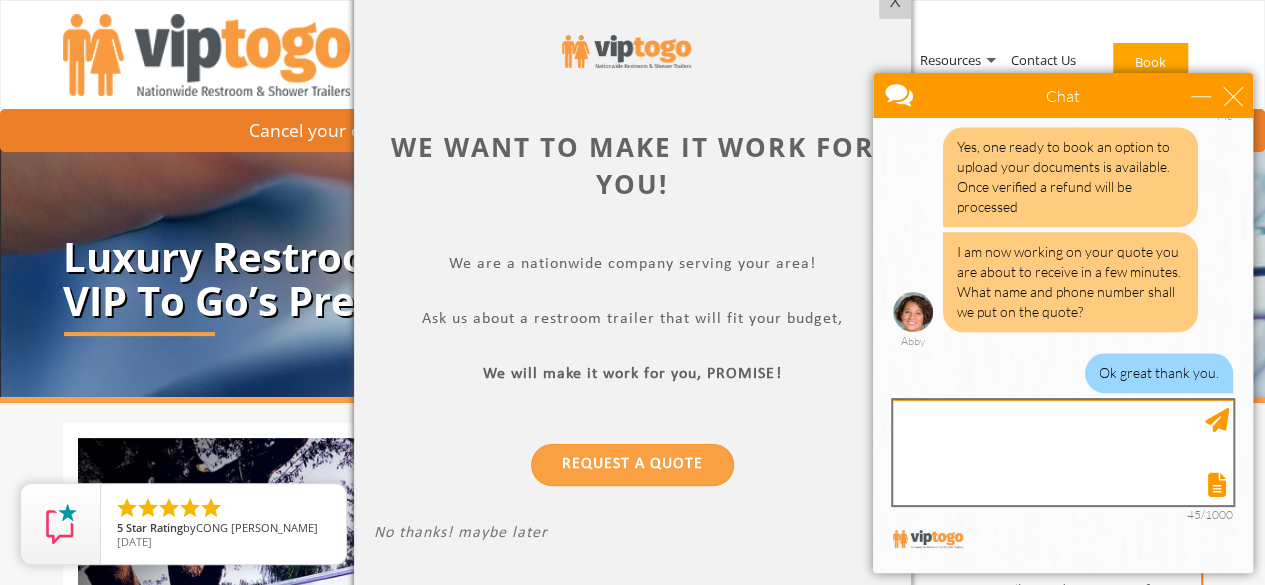 scroll, scrollTop: 985, scrollLeft: 0, axis: vertical 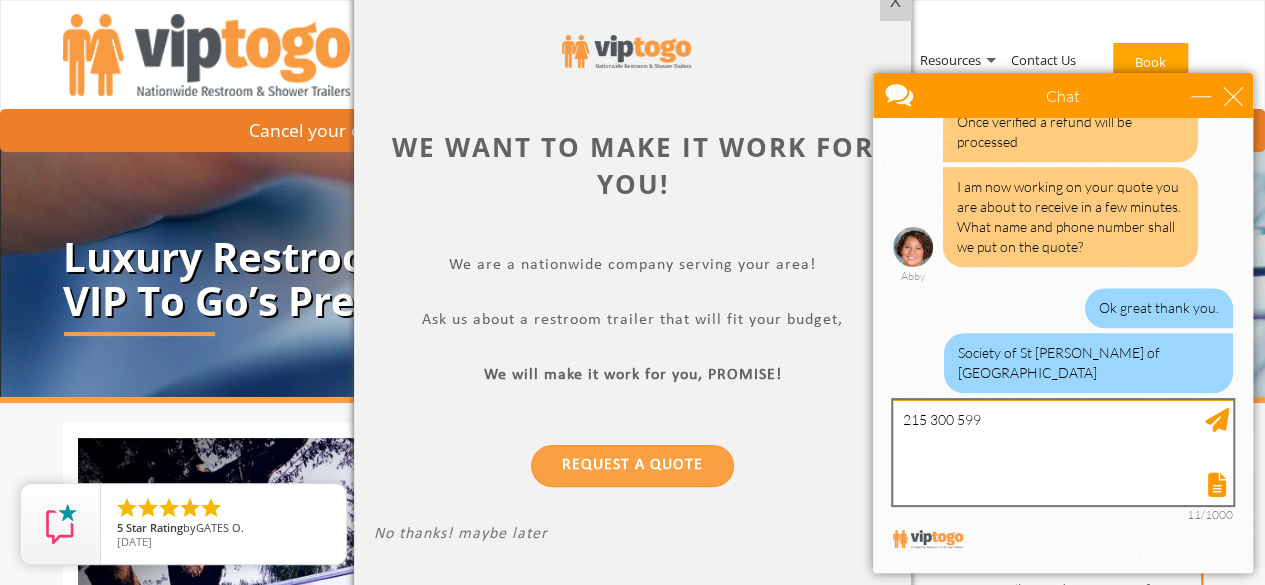 type on "215 300 5994" 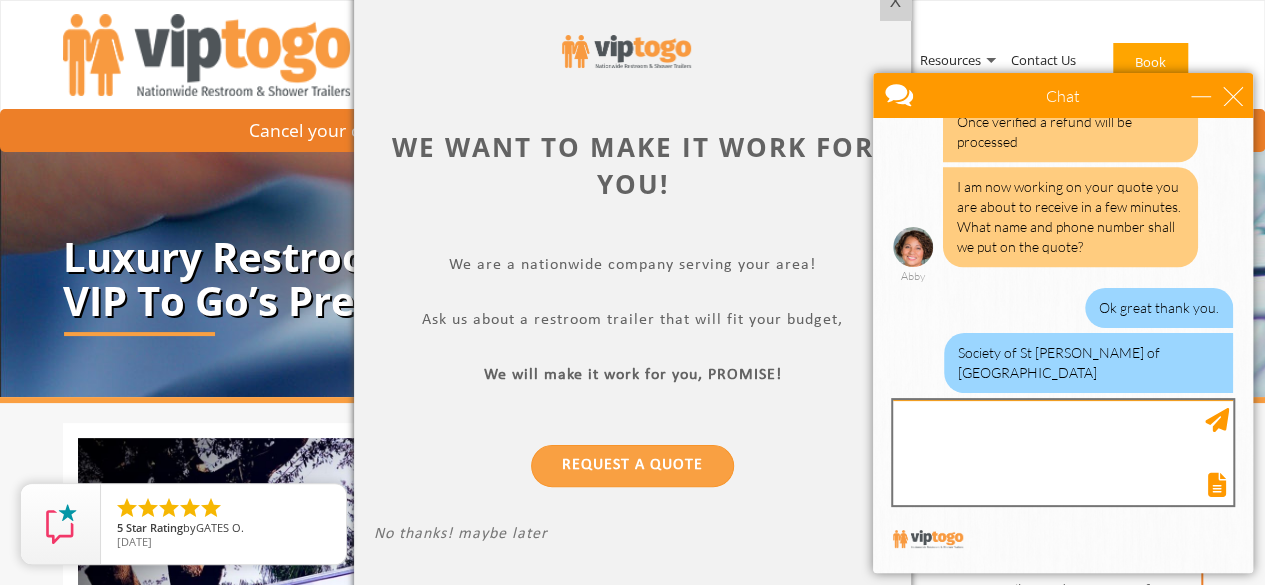 scroll, scrollTop: 1030, scrollLeft: 0, axis: vertical 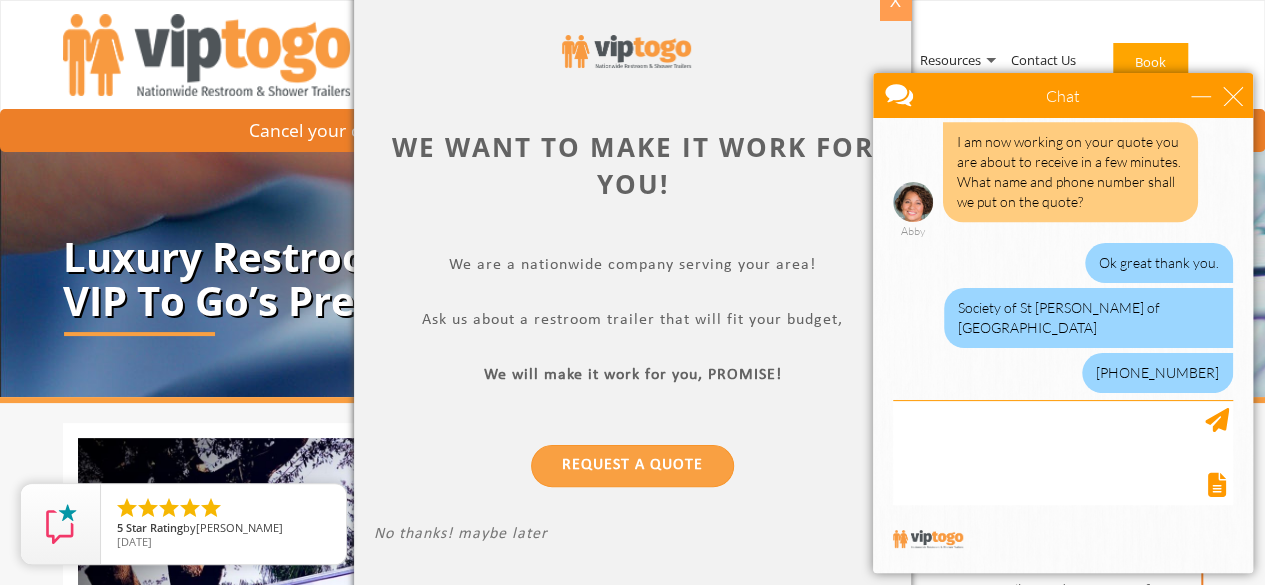 click on "X" at bounding box center (895, 2) 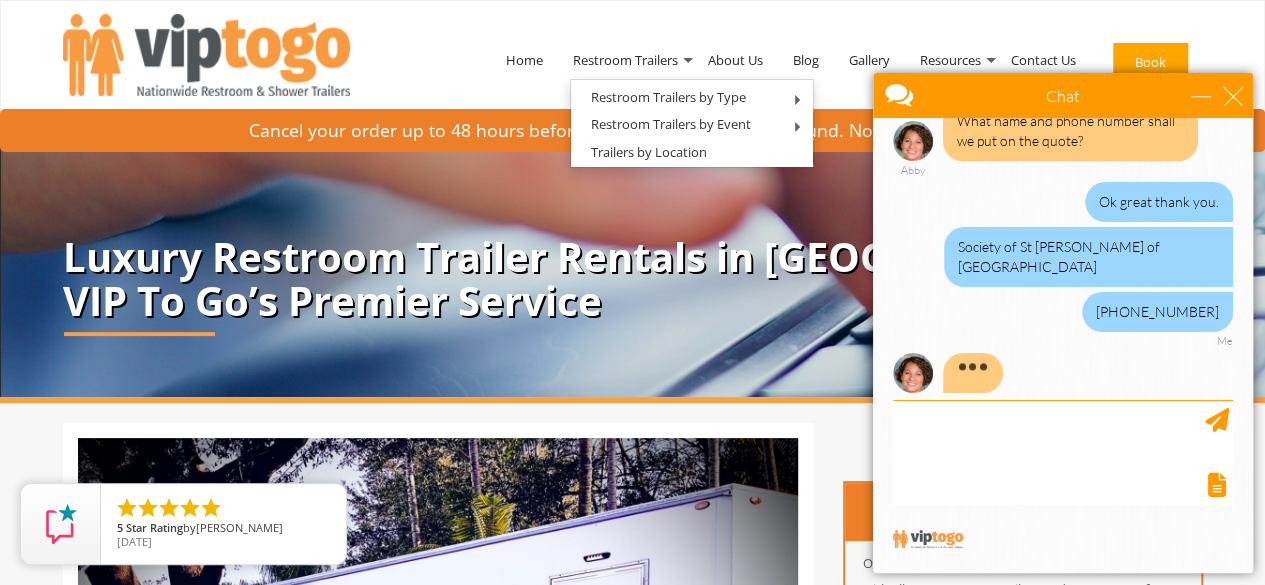 scroll, scrollTop: 1111, scrollLeft: 0, axis: vertical 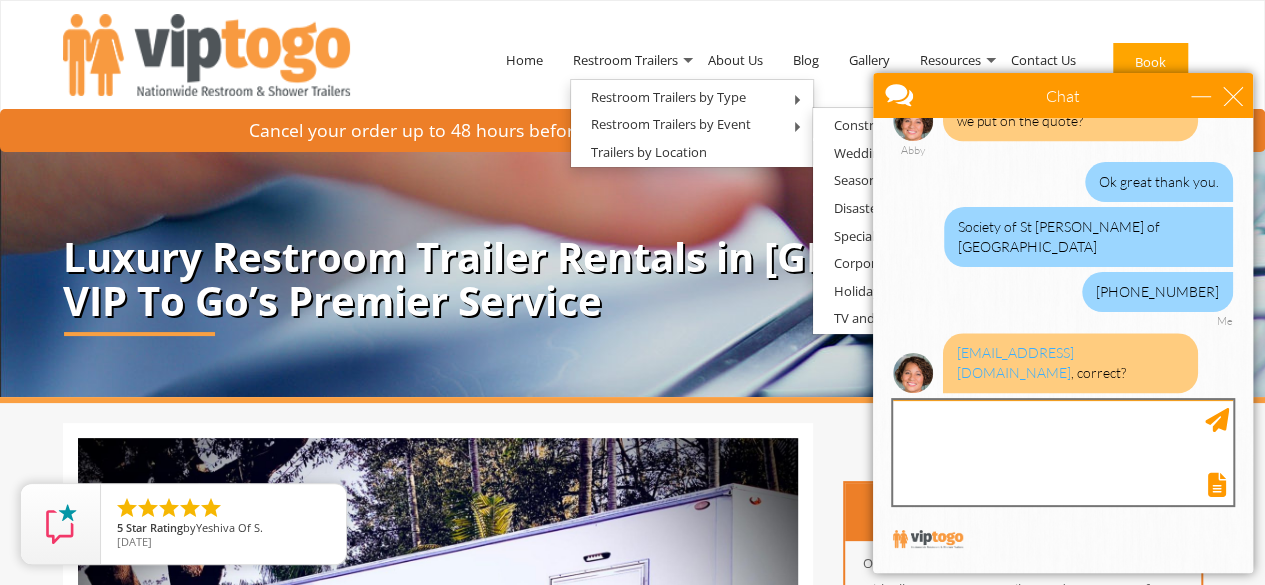 click at bounding box center [1063, 452] 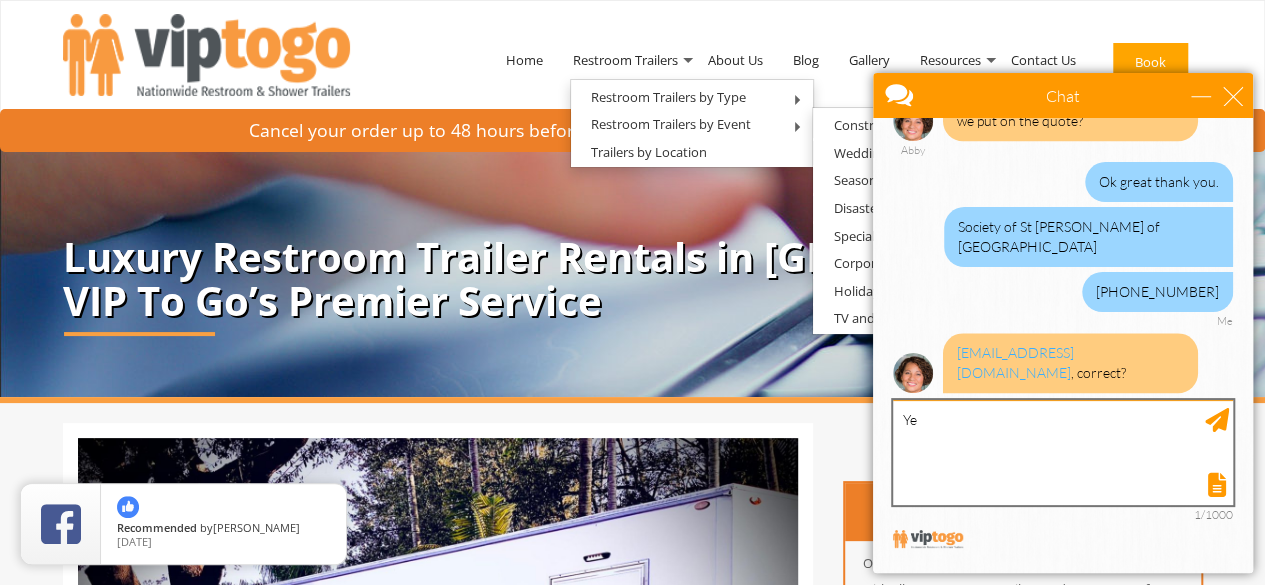 type on "Yes" 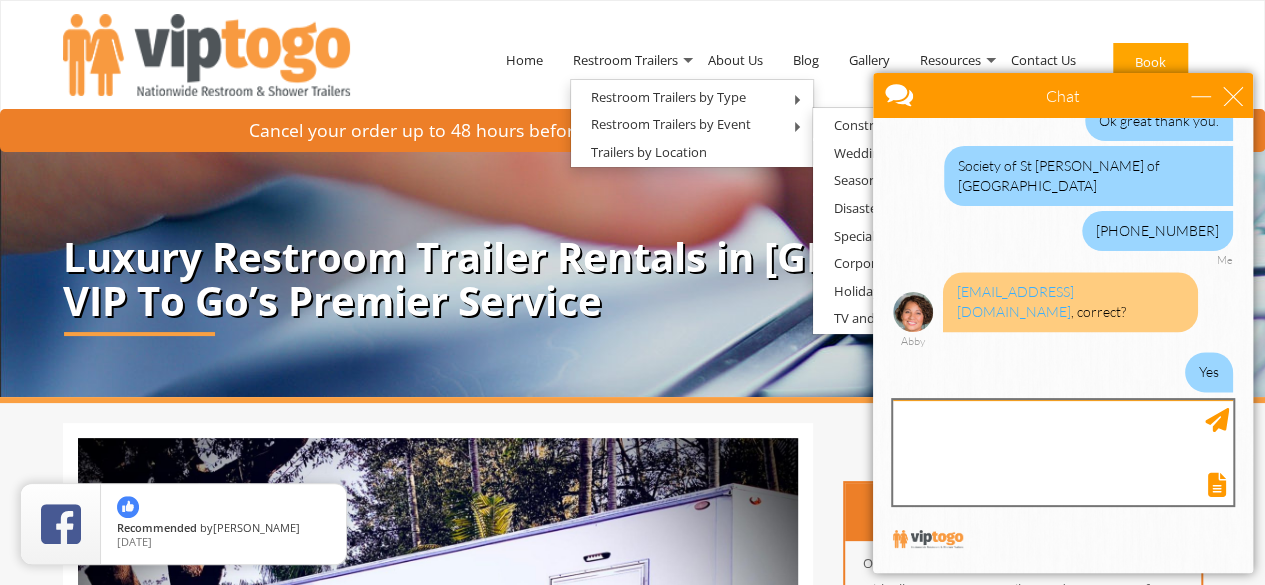 scroll, scrollTop: 1252, scrollLeft: 0, axis: vertical 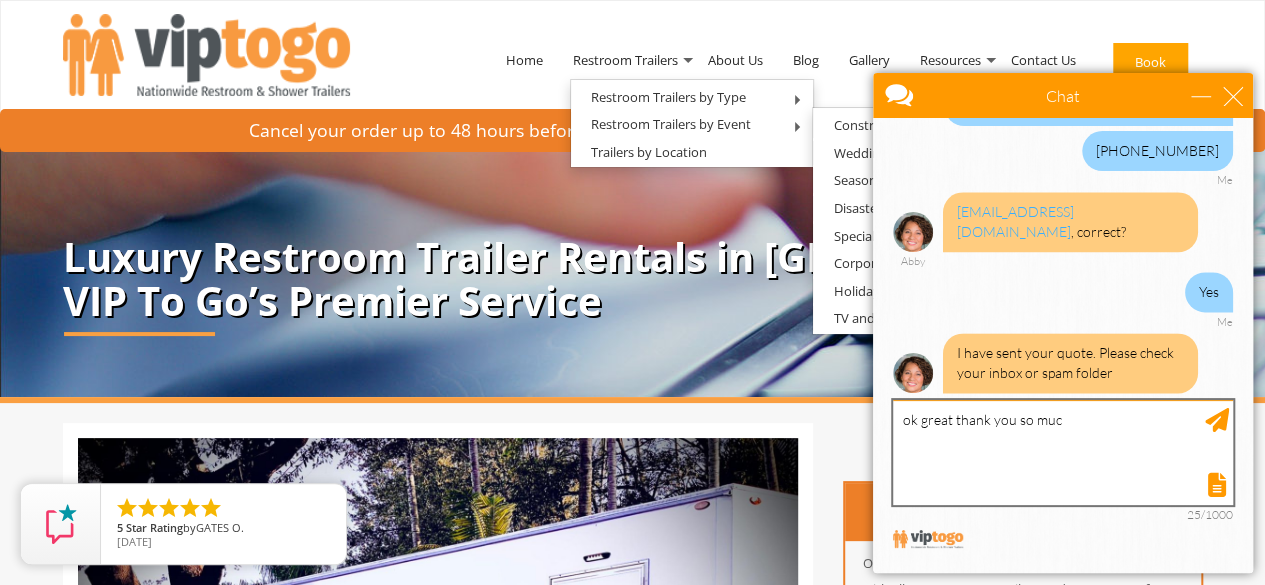 type on "ok great thank you so much" 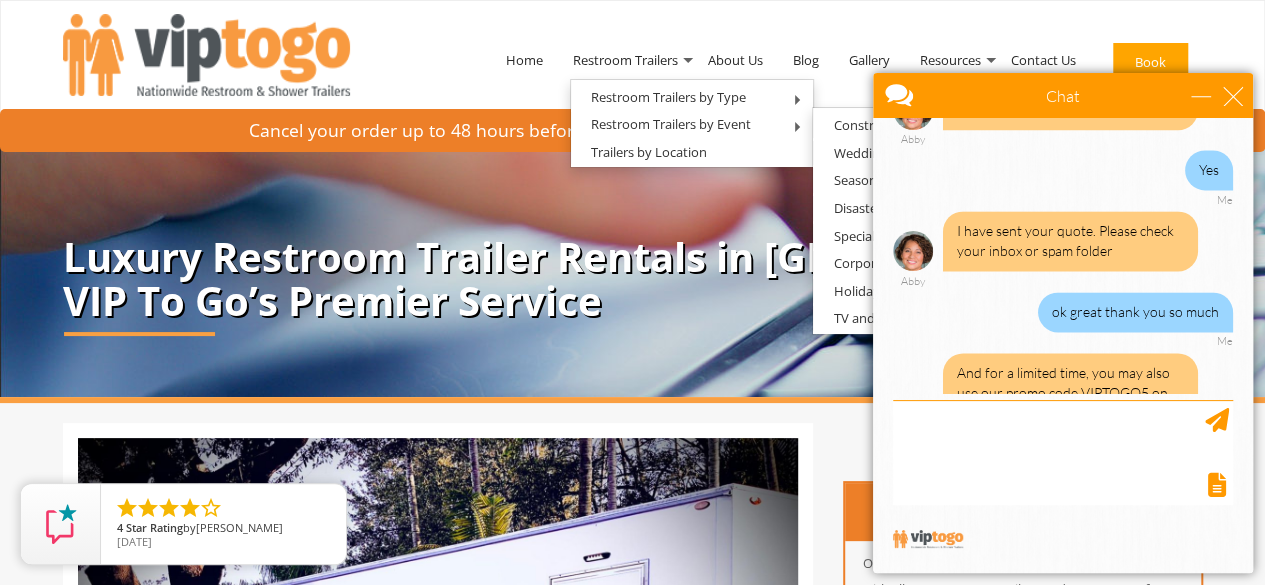scroll, scrollTop: 1624, scrollLeft: 0, axis: vertical 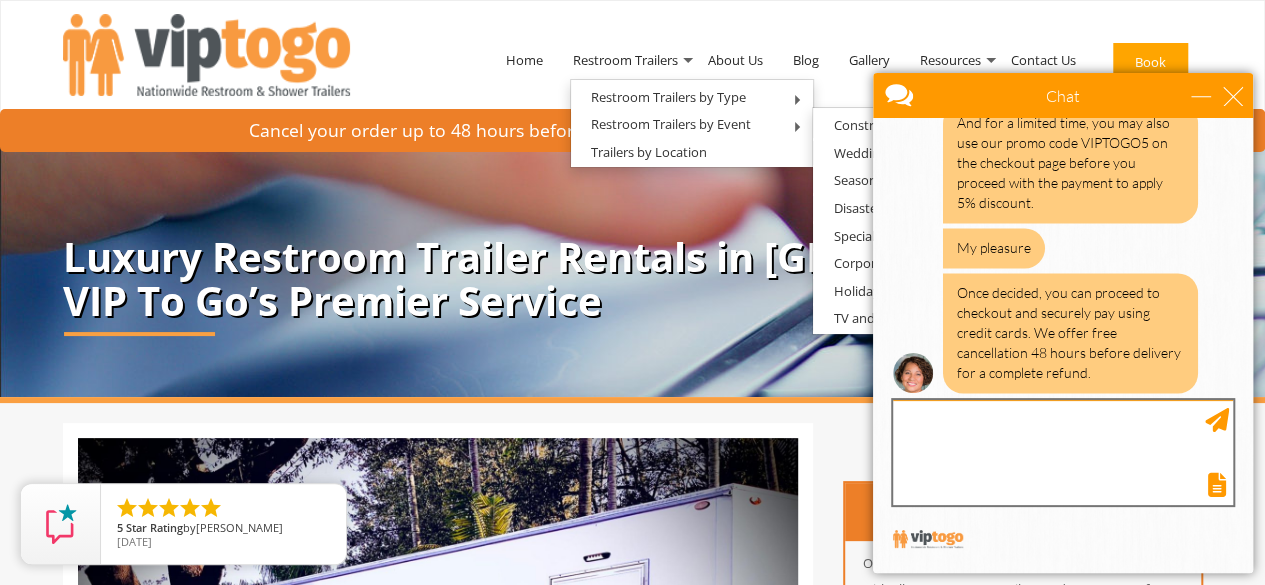 click at bounding box center (1063, 452) 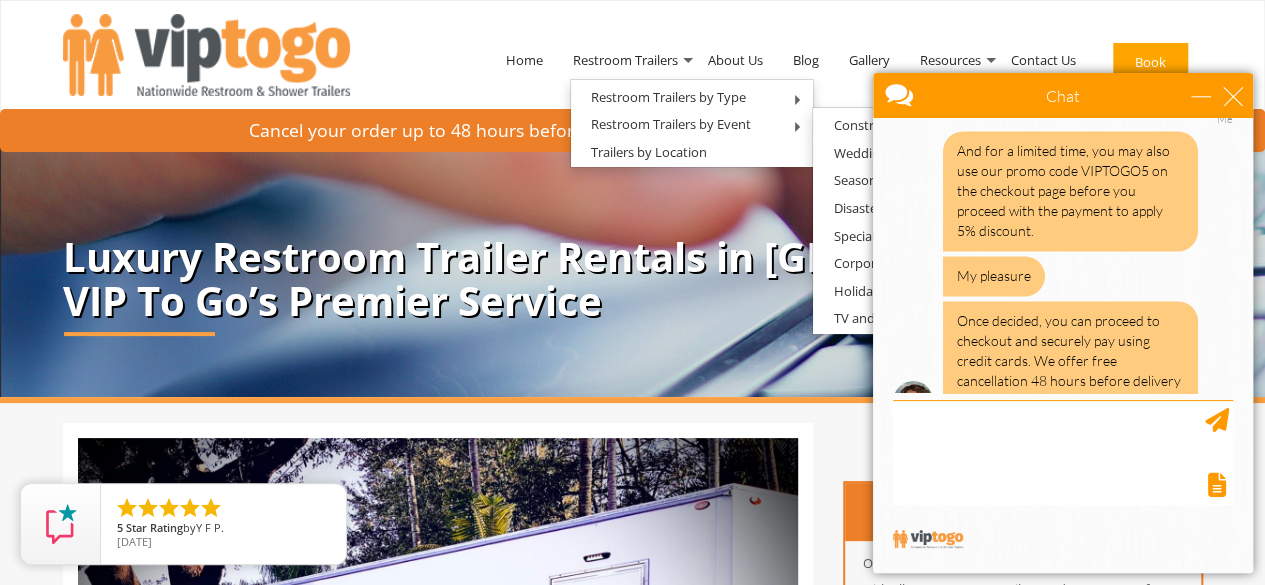 scroll, scrollTop: 1624, scrollLeft: 0, axis: vertical 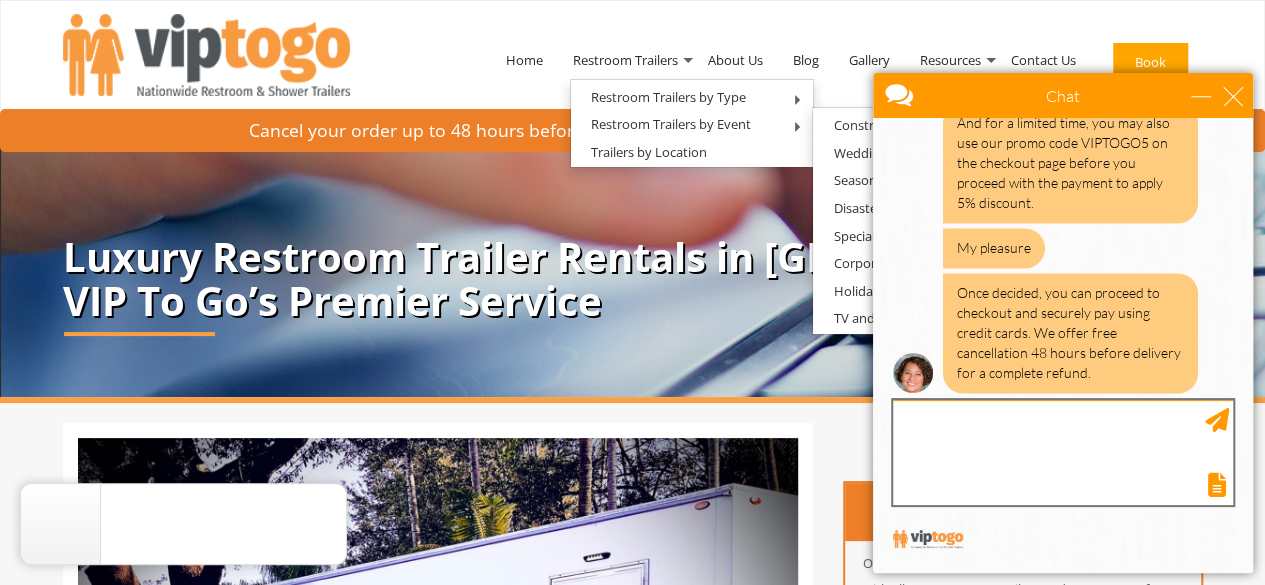 click at bounding box center [1063, 452] 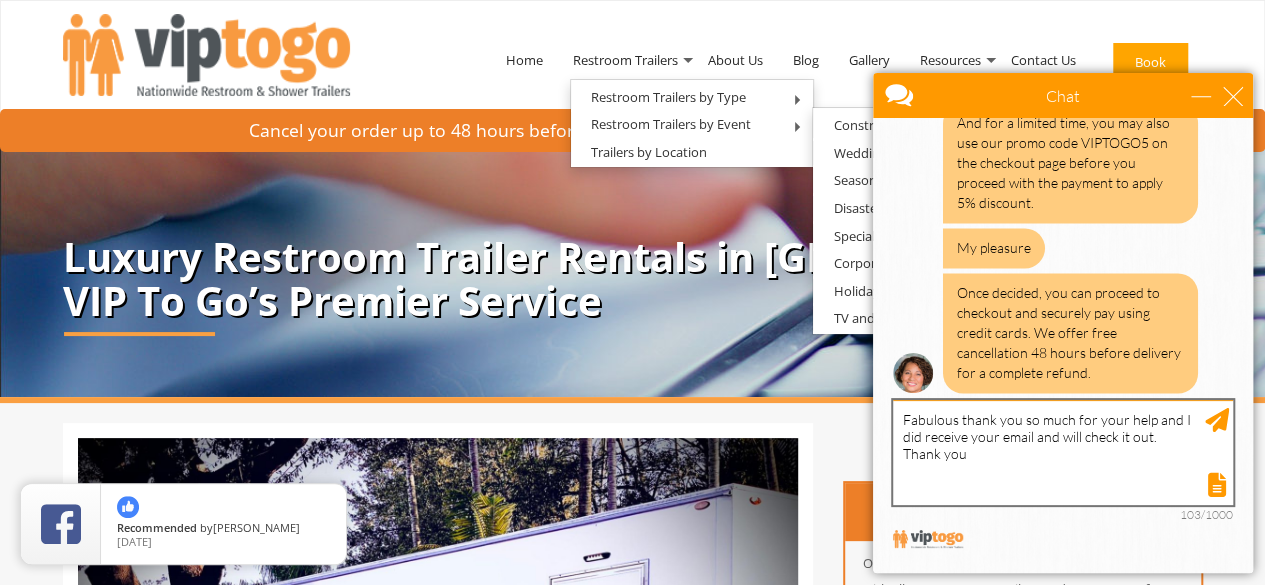 type on "Fabulous thank you so much for your help and I did receive your email and will check it out.  Thank you." 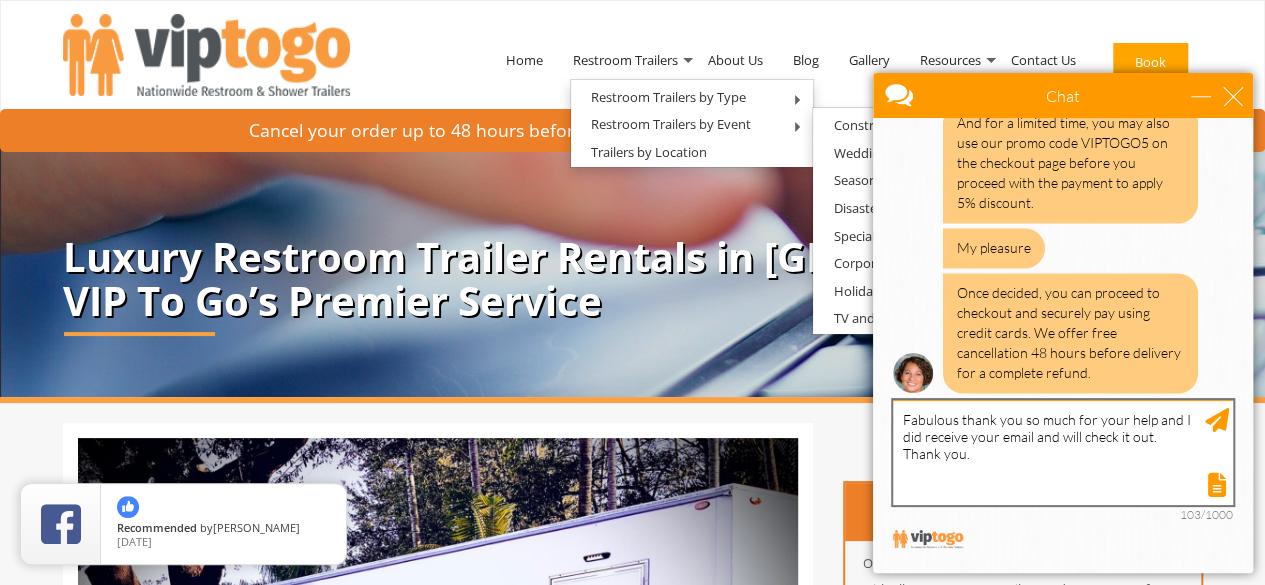 type 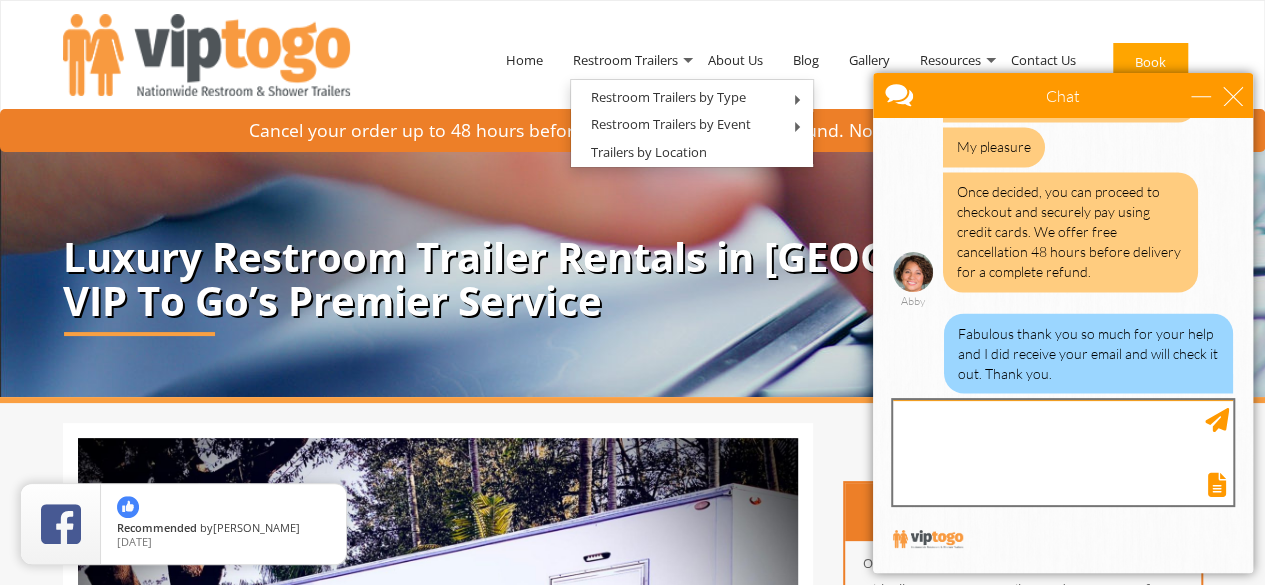 scroll, scrollTop: 1786, scrollLeft: 0, axis: vertical 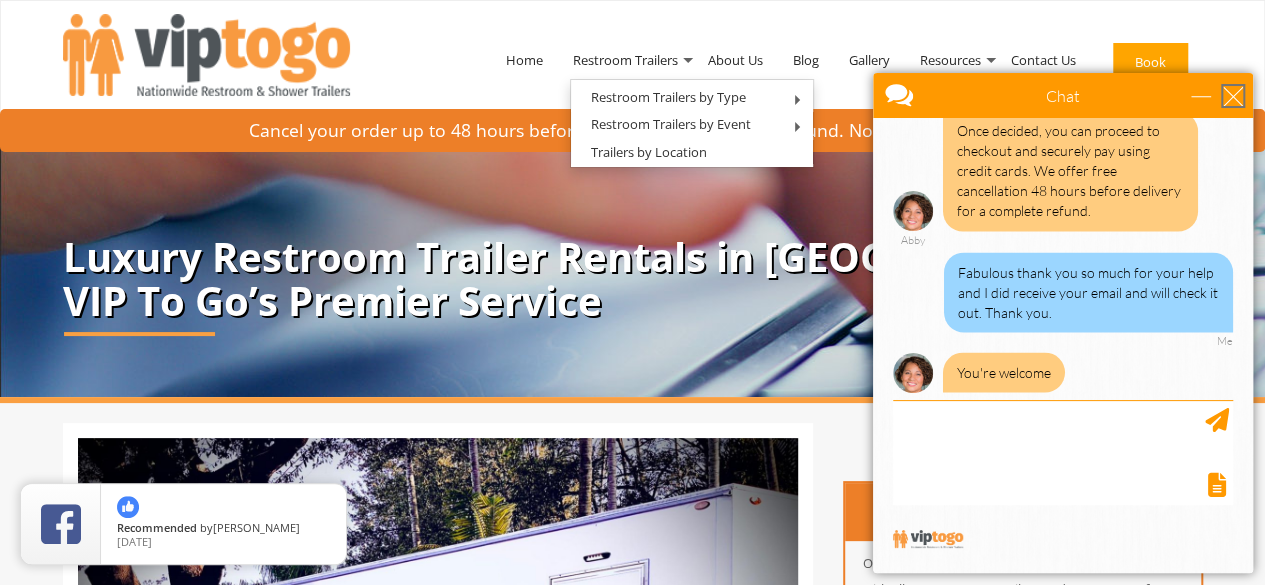click at bounding box center [1233, 96] 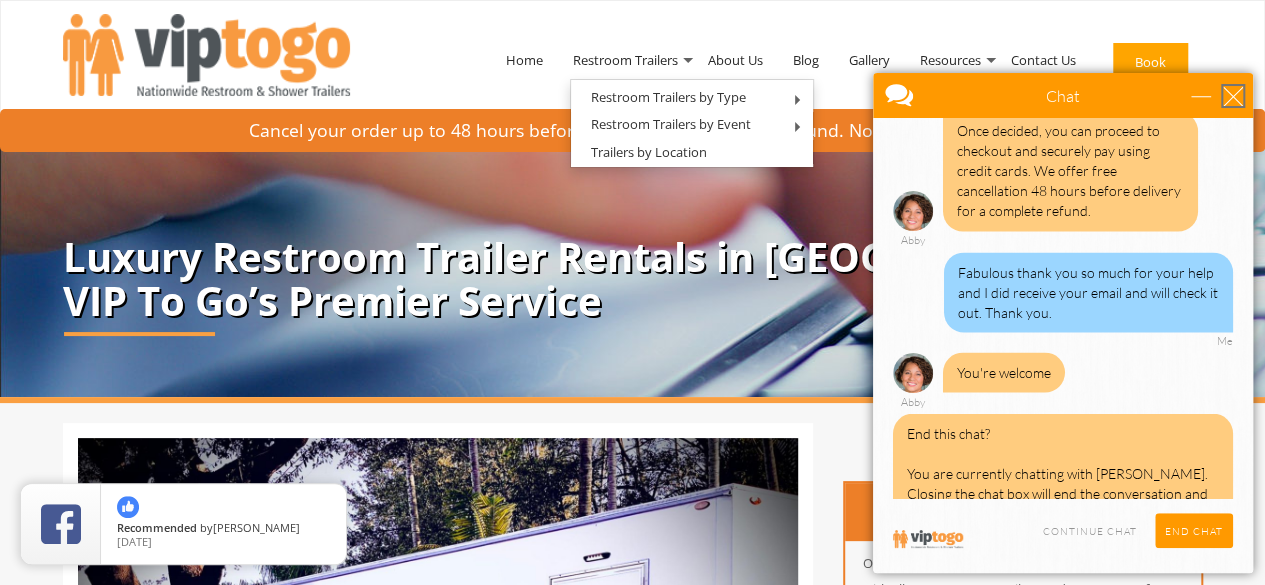 scroll, scrollTop: 1816, scrollLeft: 0, axis: vertical 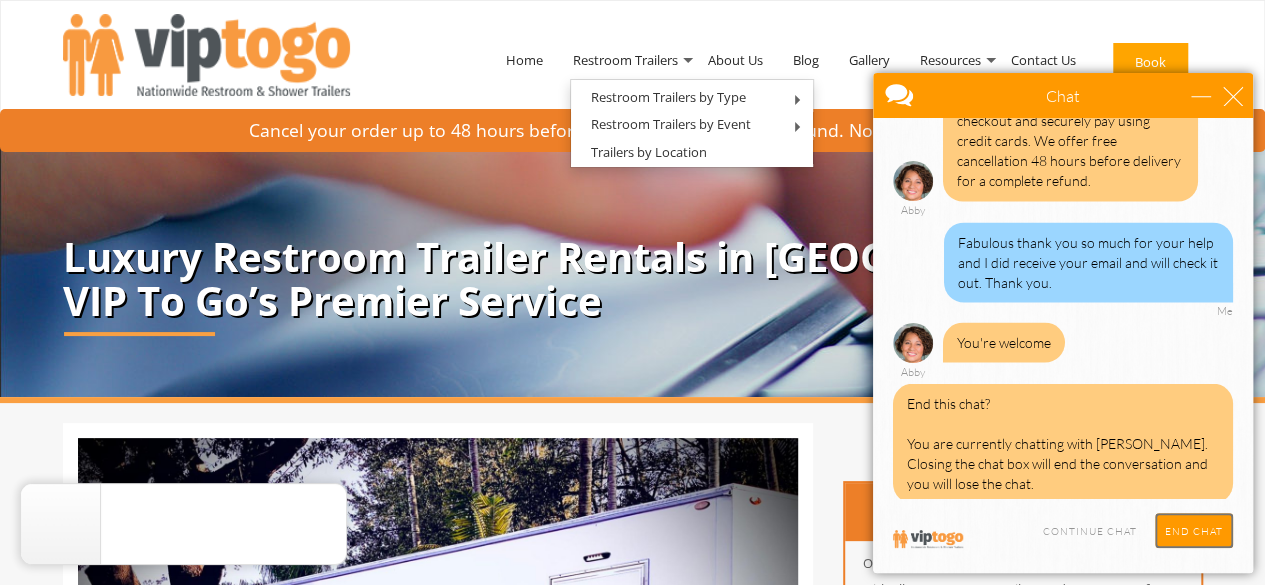 click on "End Chat" at bounding box center (1194, 530) 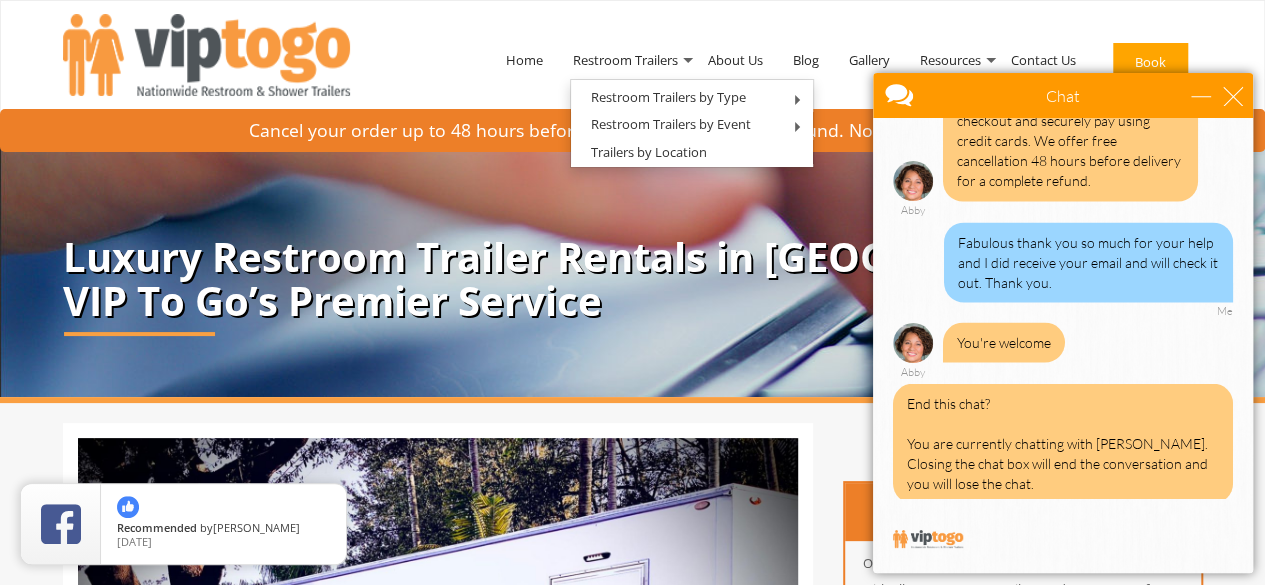 scroll, scrollTop: 2051, scrollLeft: 0, axis: vertical 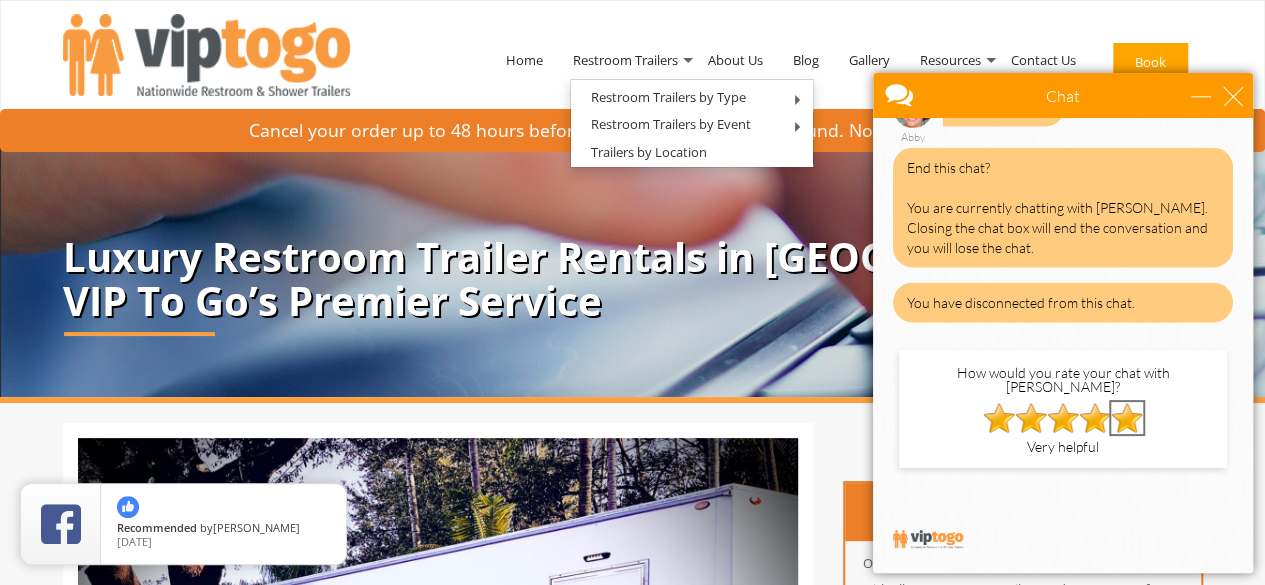 click at bounding box center [1127, 418] 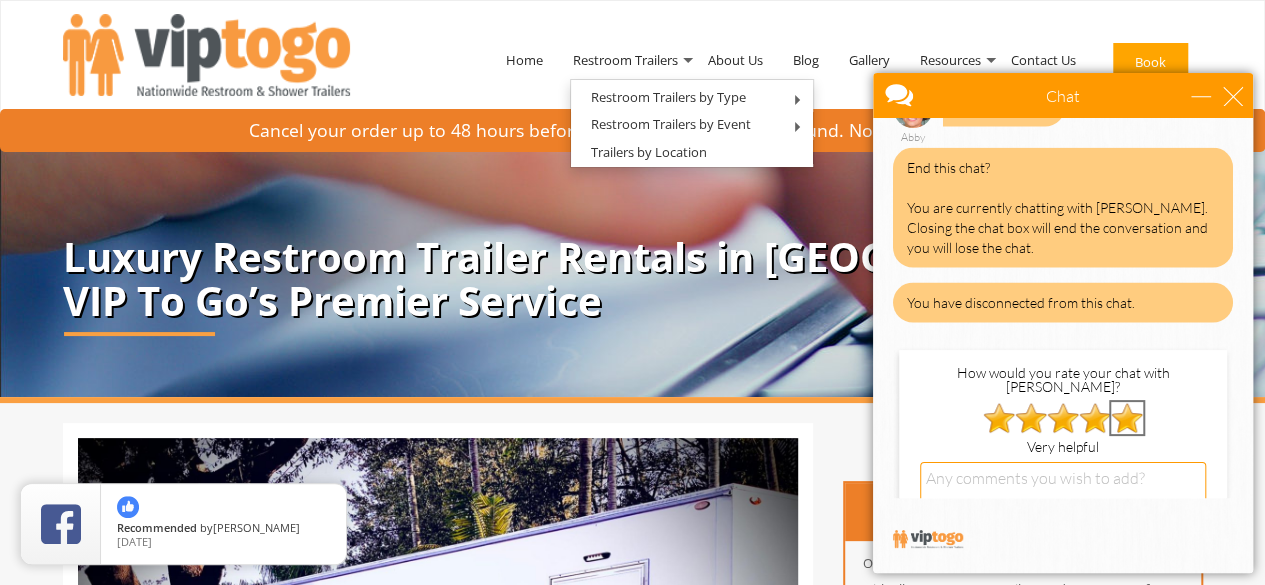 scroll, scrollTop: 2207, scrollLeft: 0, axis: vertical 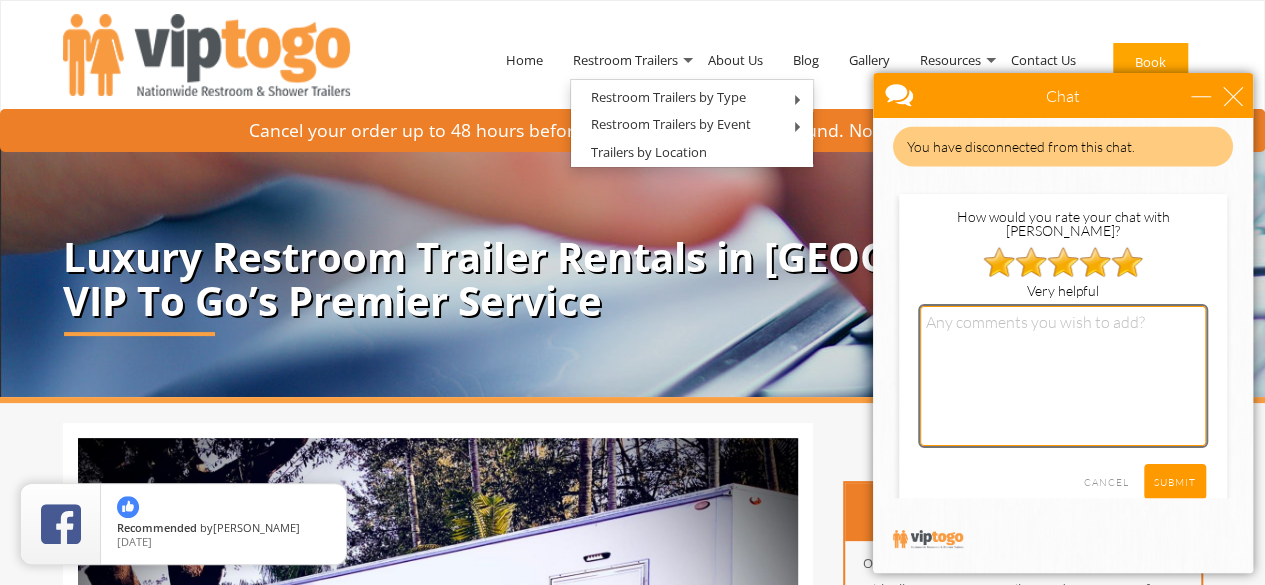 click at bounding box center [1063, 376] 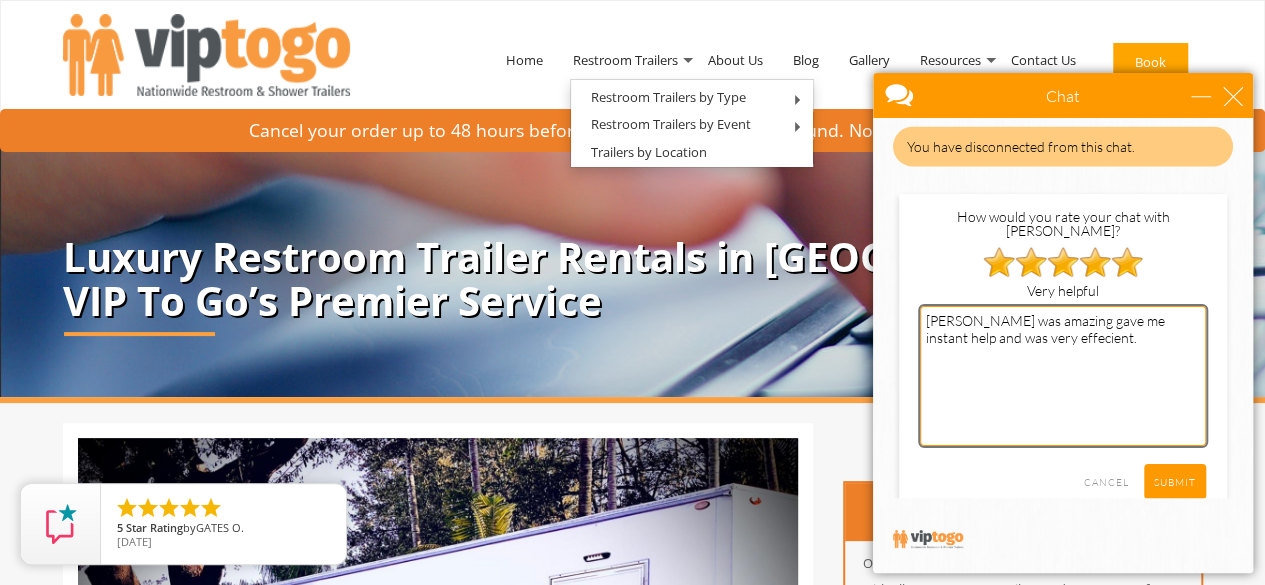 type on "Abby was amazing gave me instant help and was very effecient." 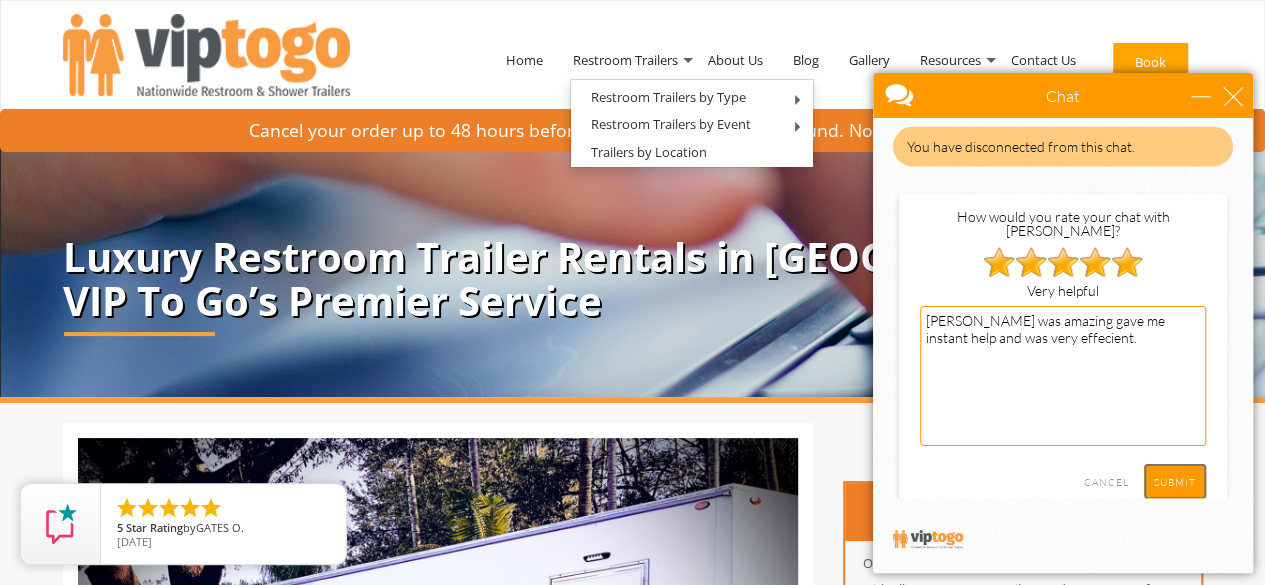 click on "SUBMIT" at bounding box center [1175, 481] 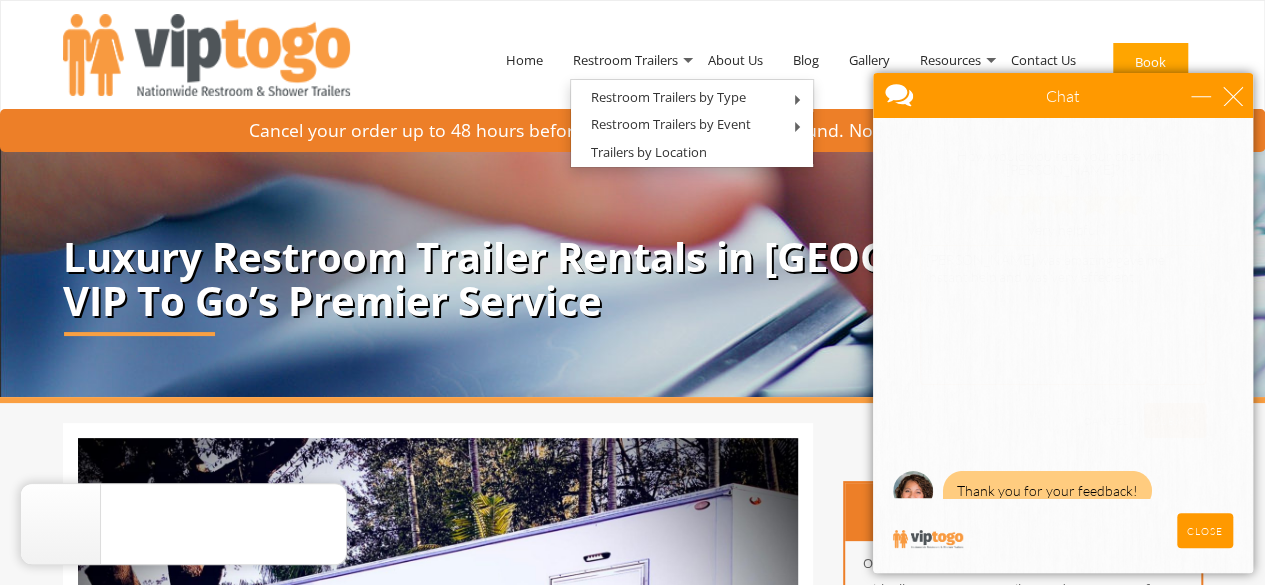 scroll, scrollTop: 1877, scrollLeft: 0, axis: vertical 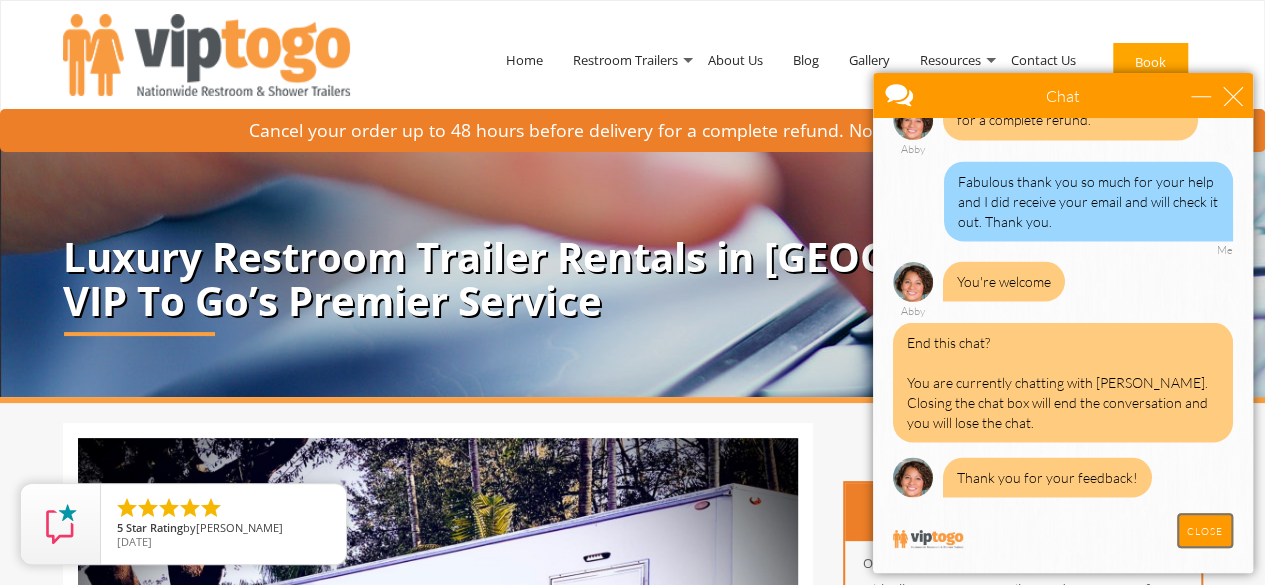 click on "CLOSE" at bounding box center [1205, 530] 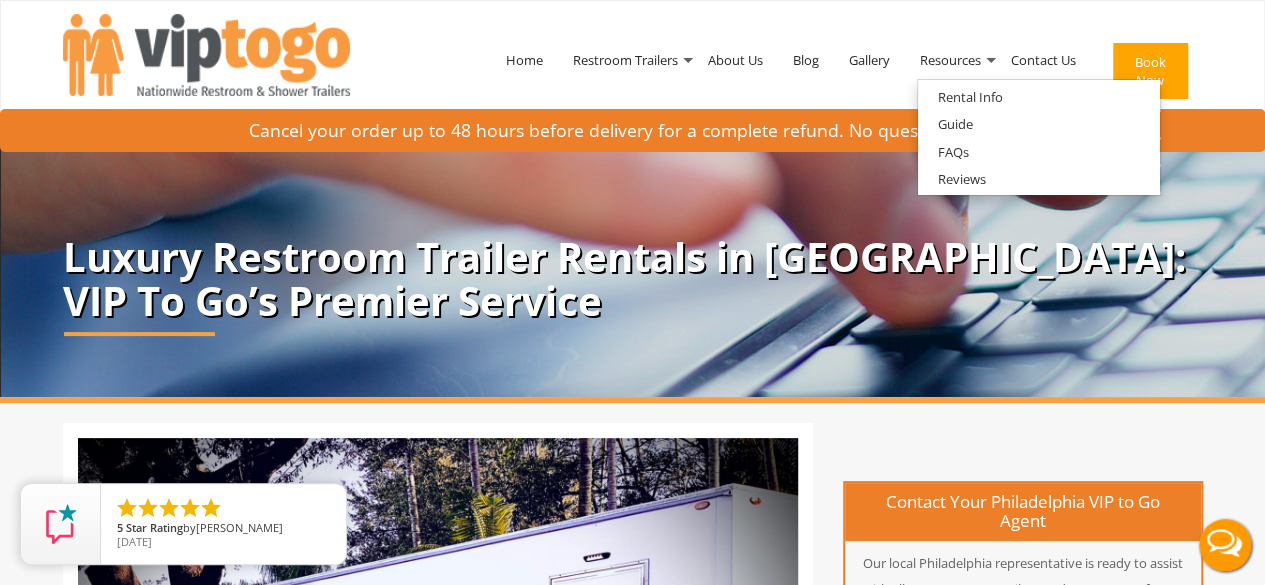 scroll, scrollTop: 0, scrollLeft: 0, axis: both 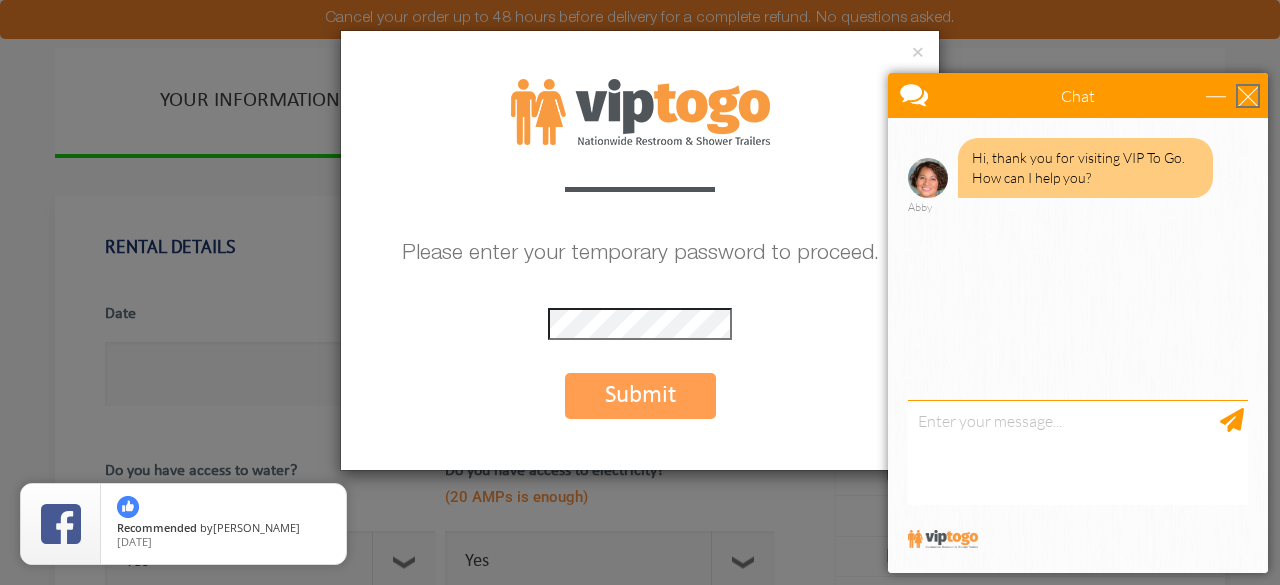 click at bounding box center [1248, 96] 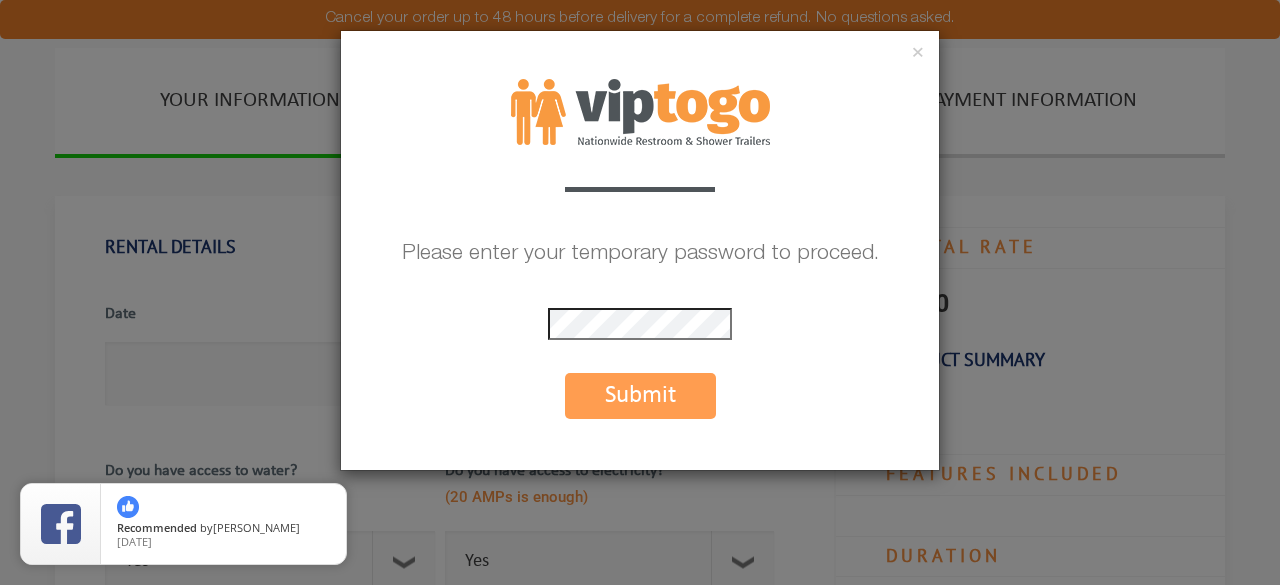 scroll, scrollTop: 0, scrollLeft: 0, axis: both 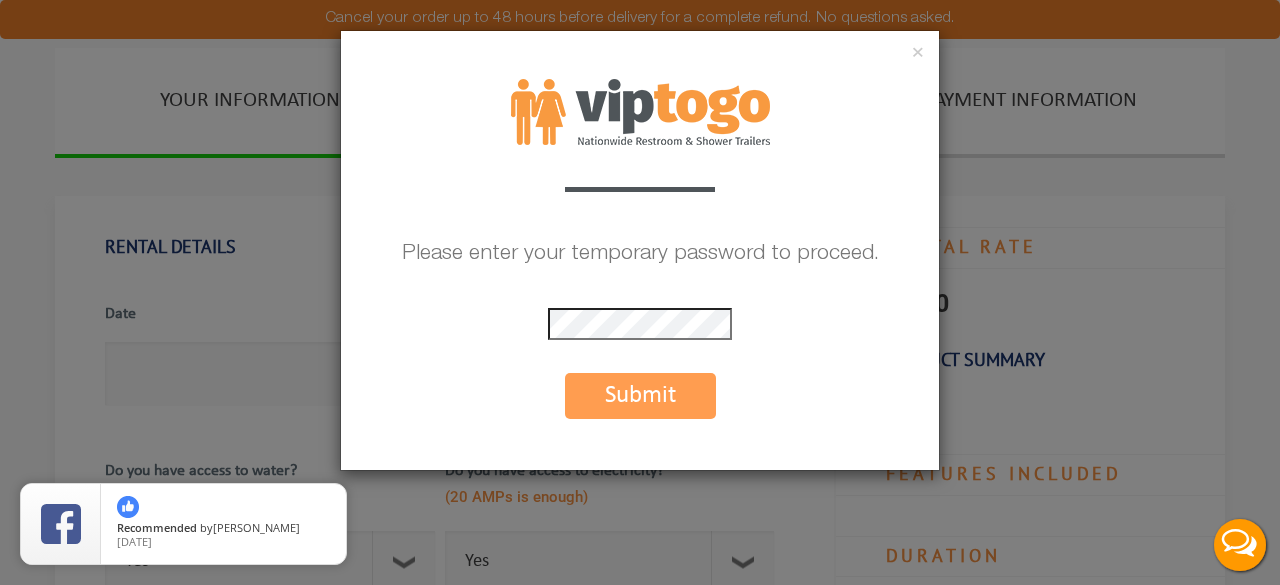 click on "Submit" at bounding box center [640, 396] 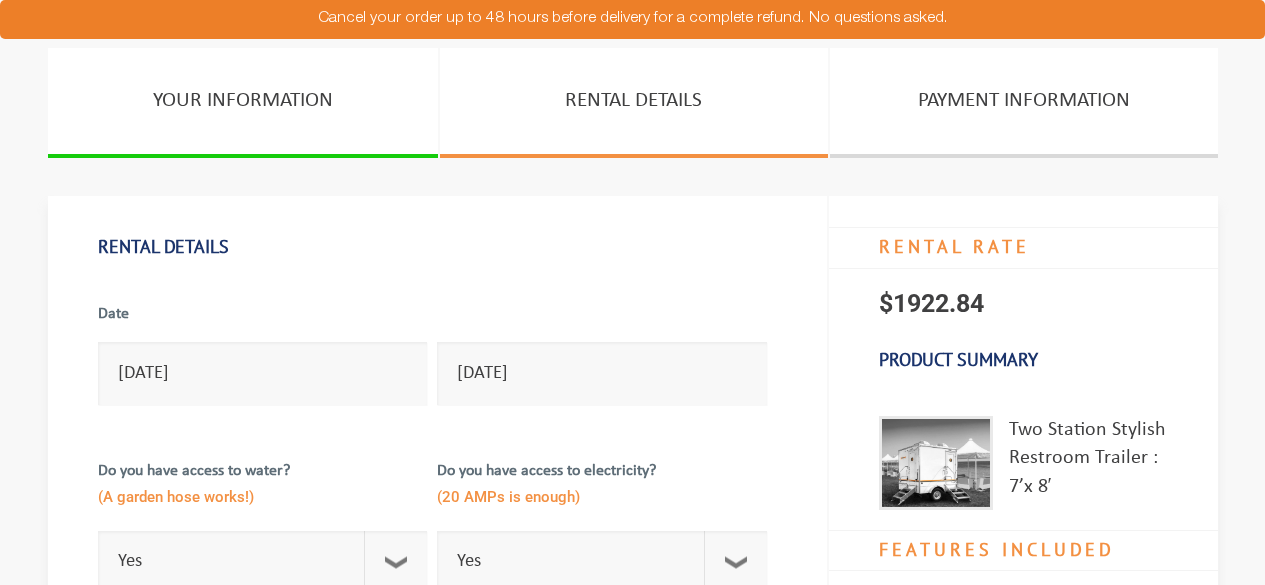 scroll, scrollTop: 0, scrollLeft: 0, axis: both 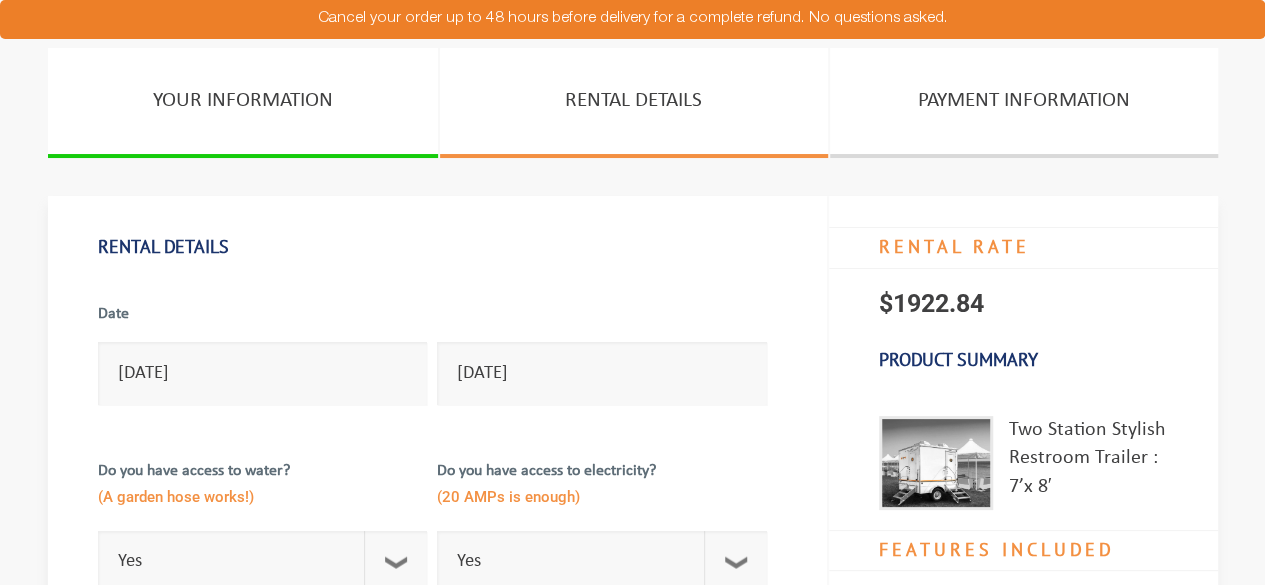 select on "No" 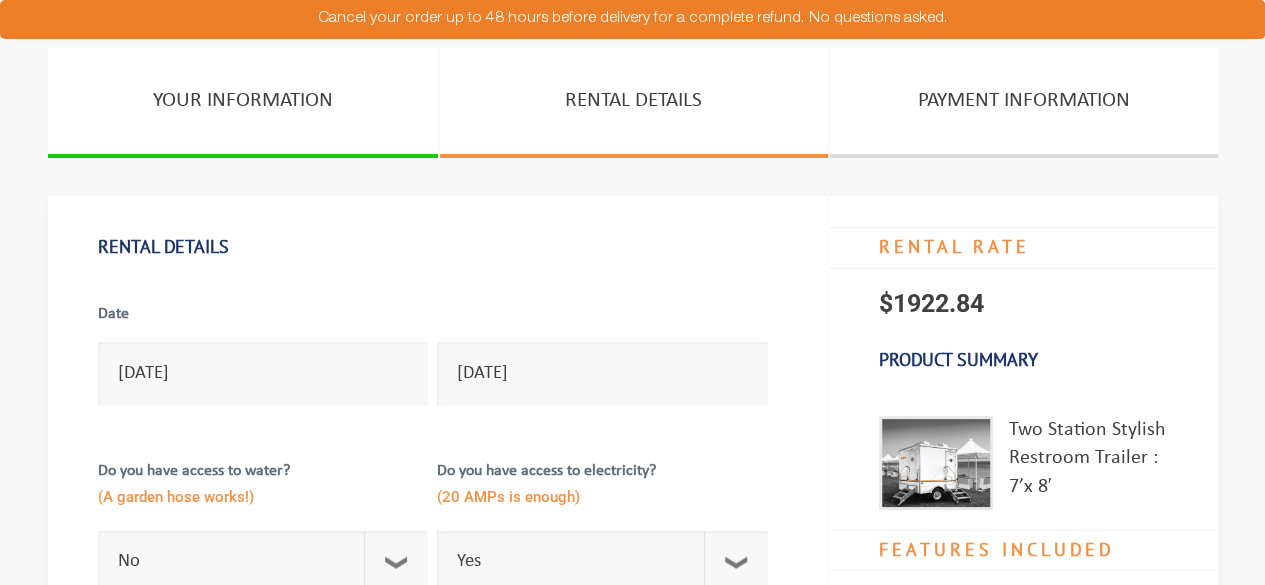 scroll, scrollTop: 0, scrollLeft: 0, axis: both 